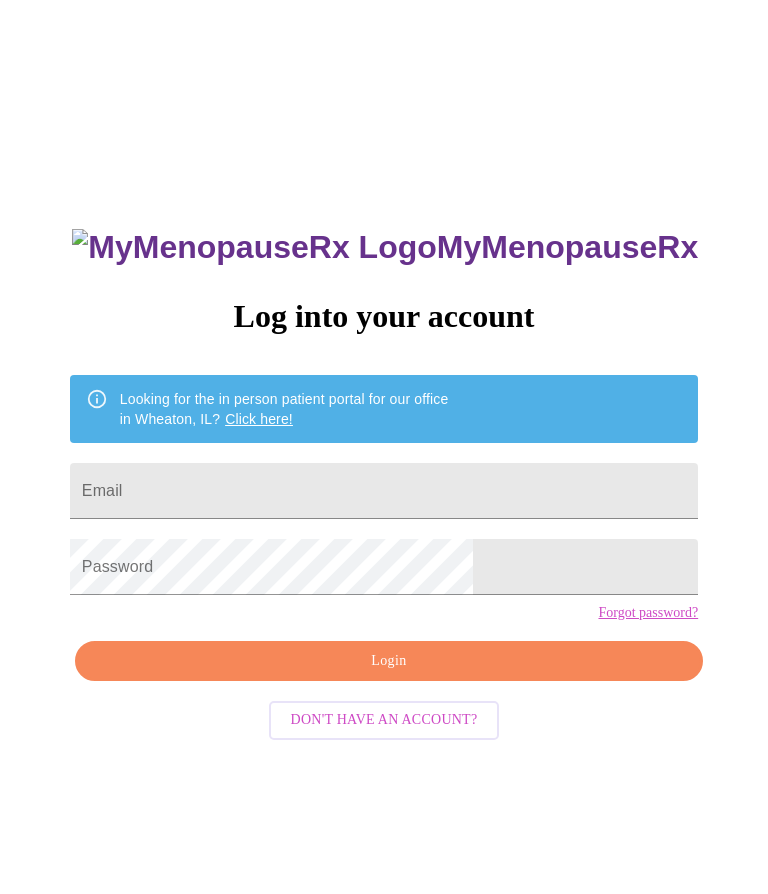 scroll, scrollTop: 0, scrollLeft: 0, axis: both 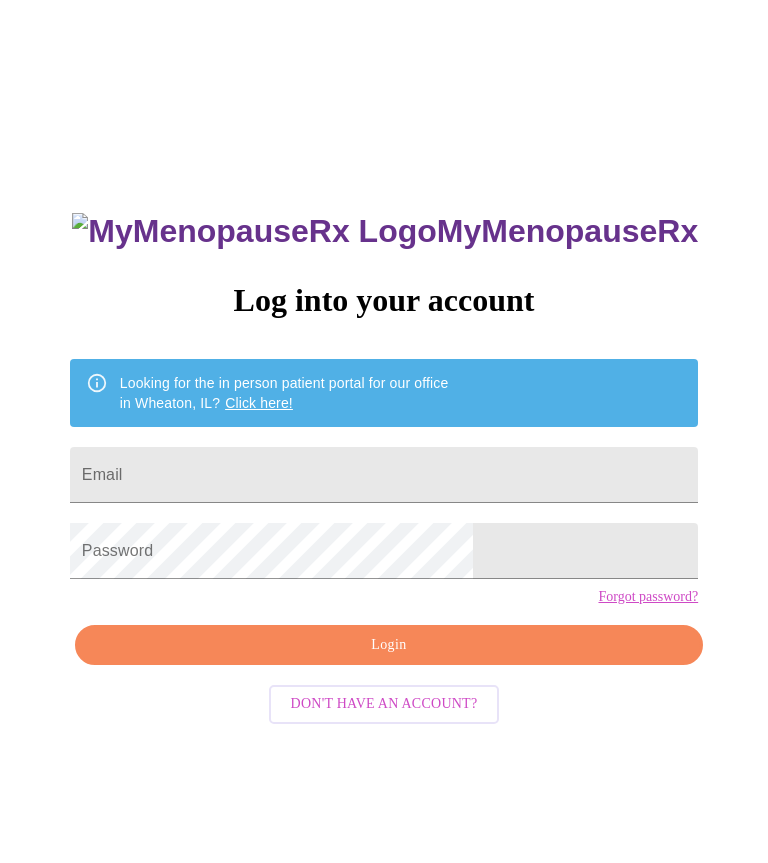 click on "Email" at bounding box center (384, 475) 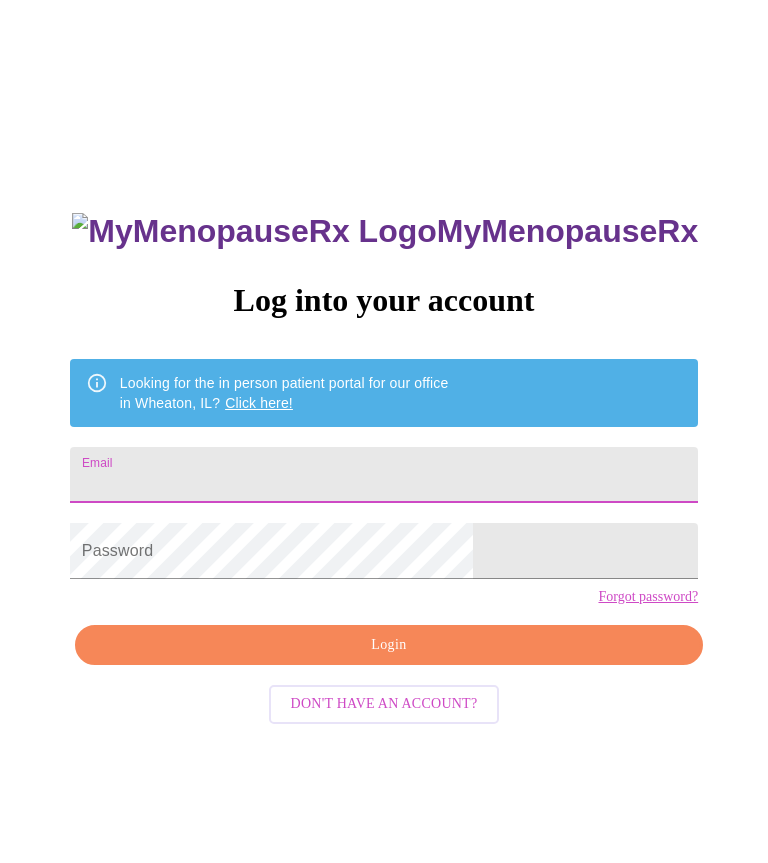 click on "Email" at bounding box center (384, 475) 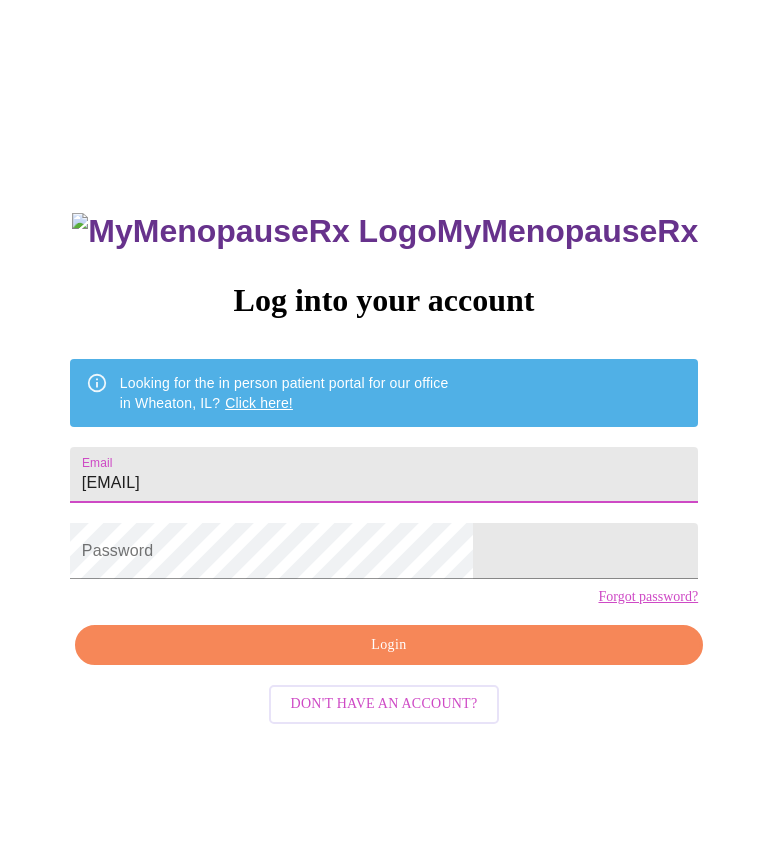 type on "[EMAIL]" 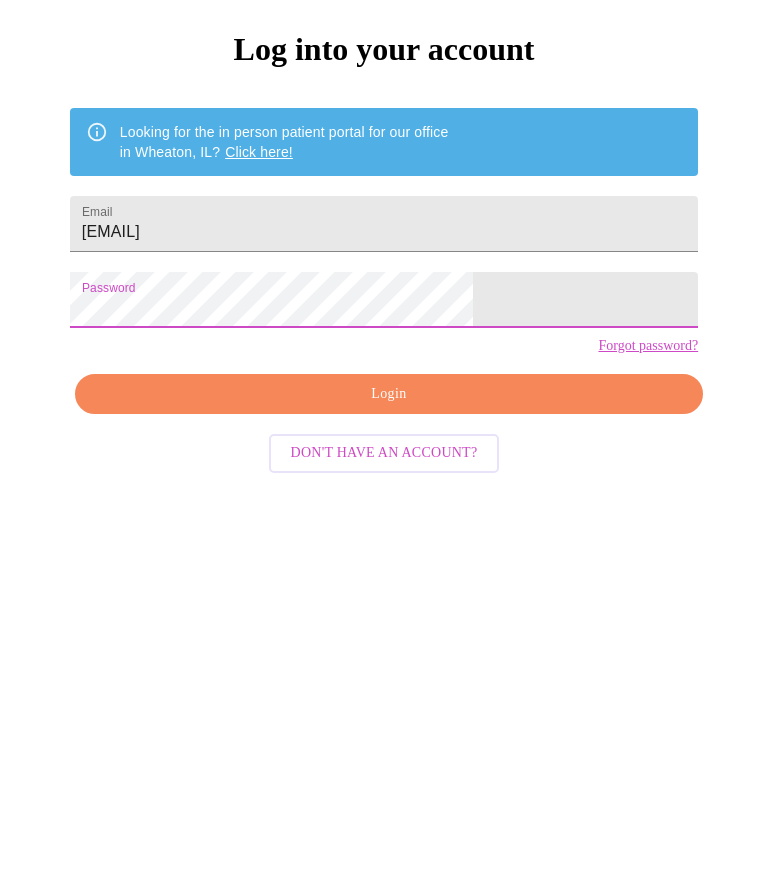 click on "Login" at bounding box center (389, 651) 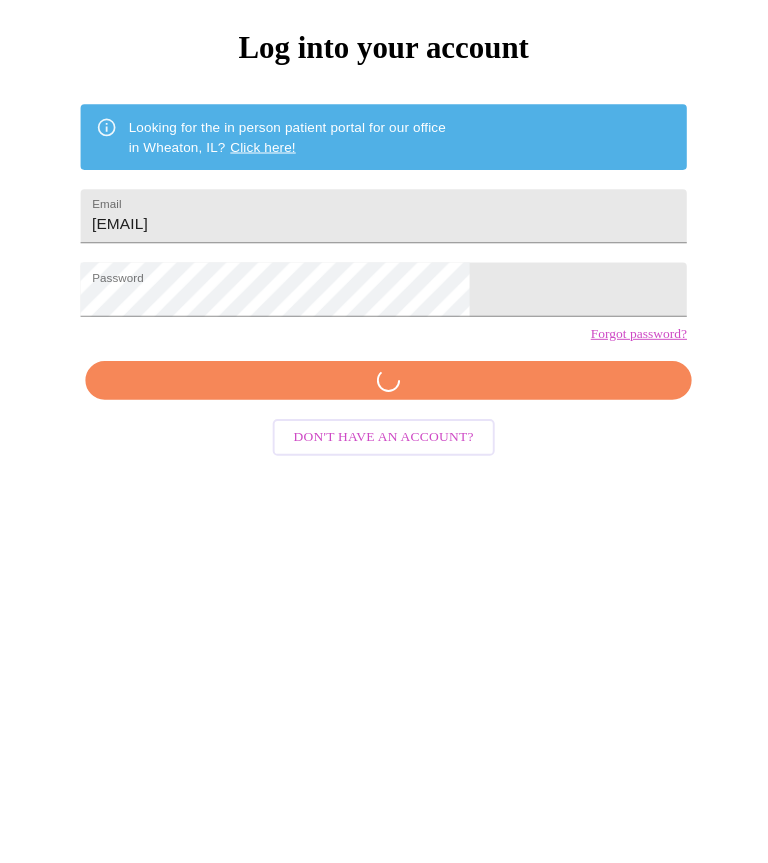scroll, scrollTop: 20, scrollLeft: 0, axis: vertical 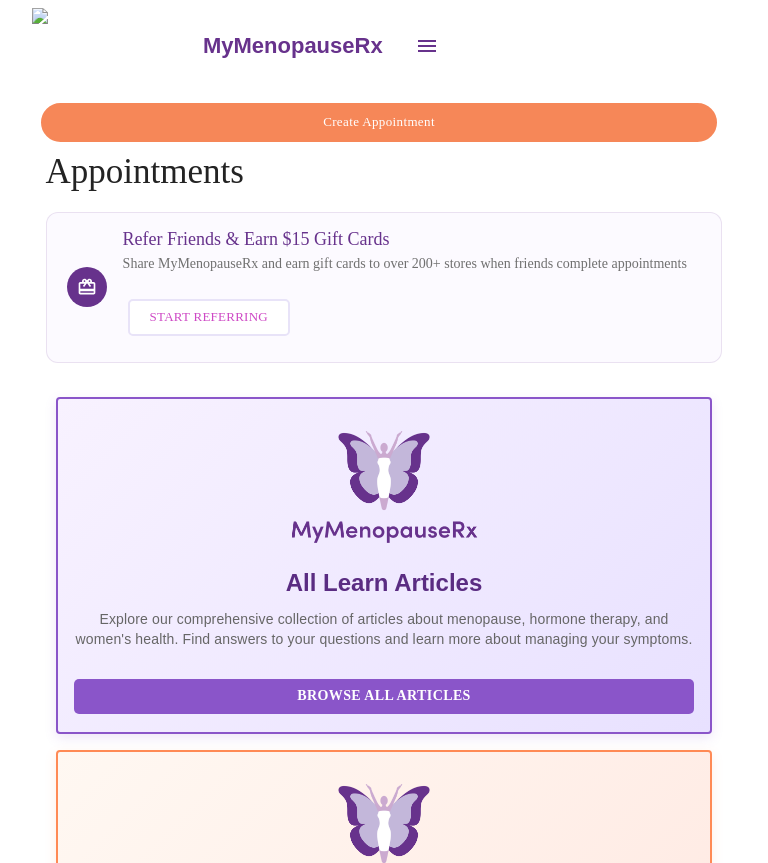 click on "Create Appointment" at bounding box center [379, 122] 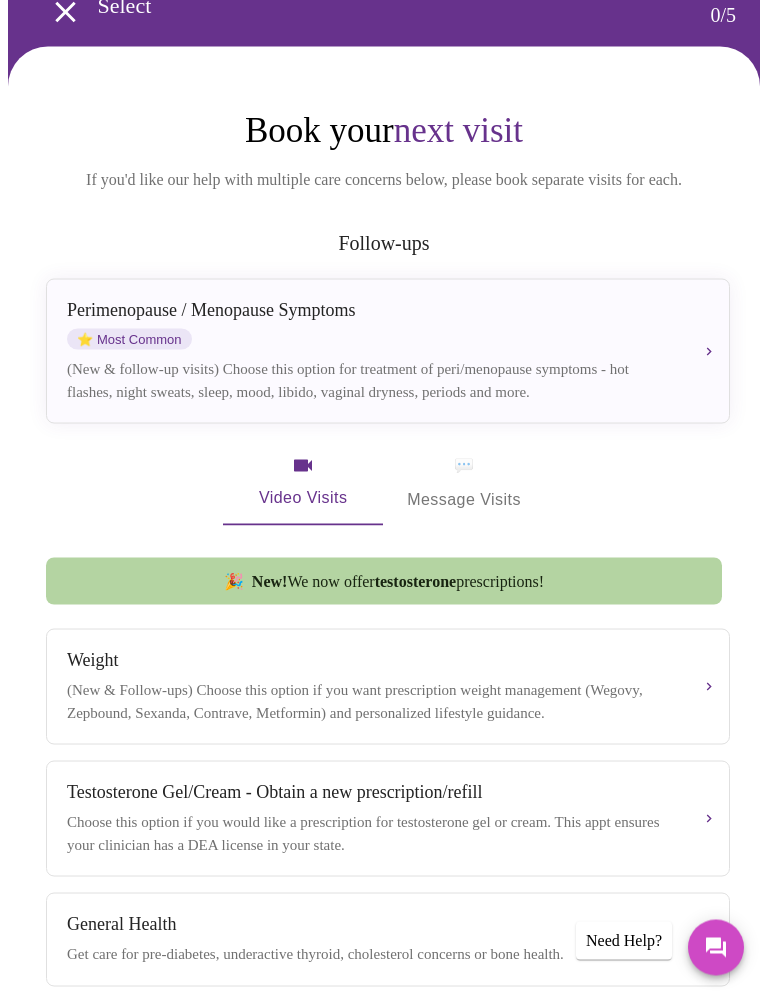 scroll, scrollTop: 101, scrollLeft: 0, axis: vertical 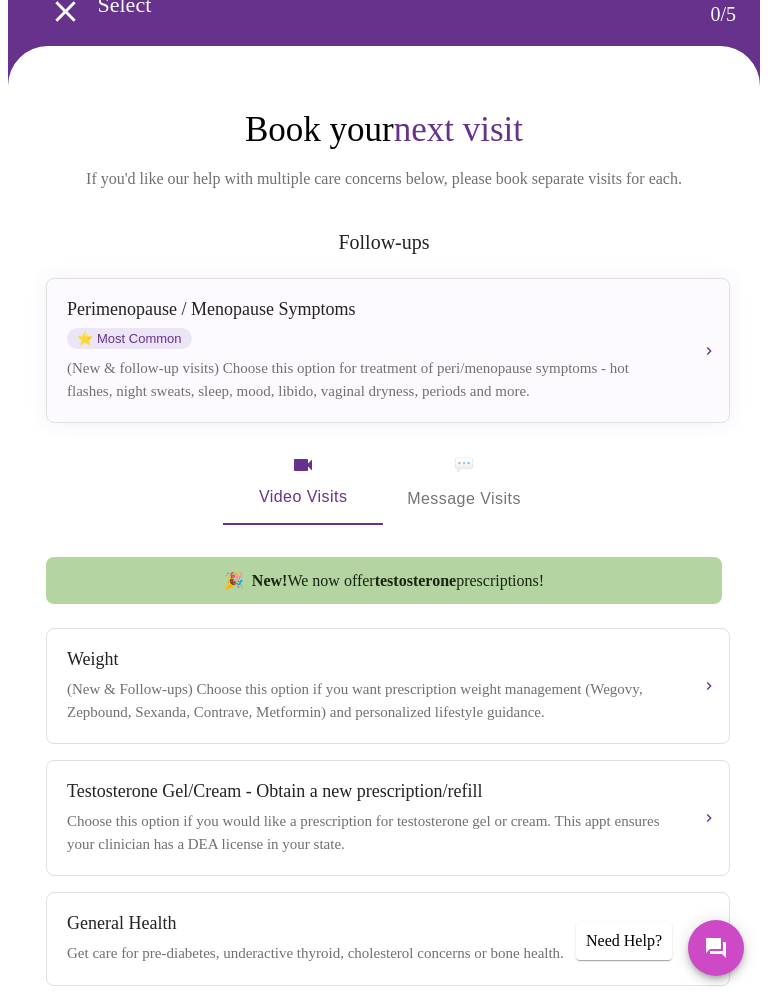 click on "💬" at bounding box center (464, 465) 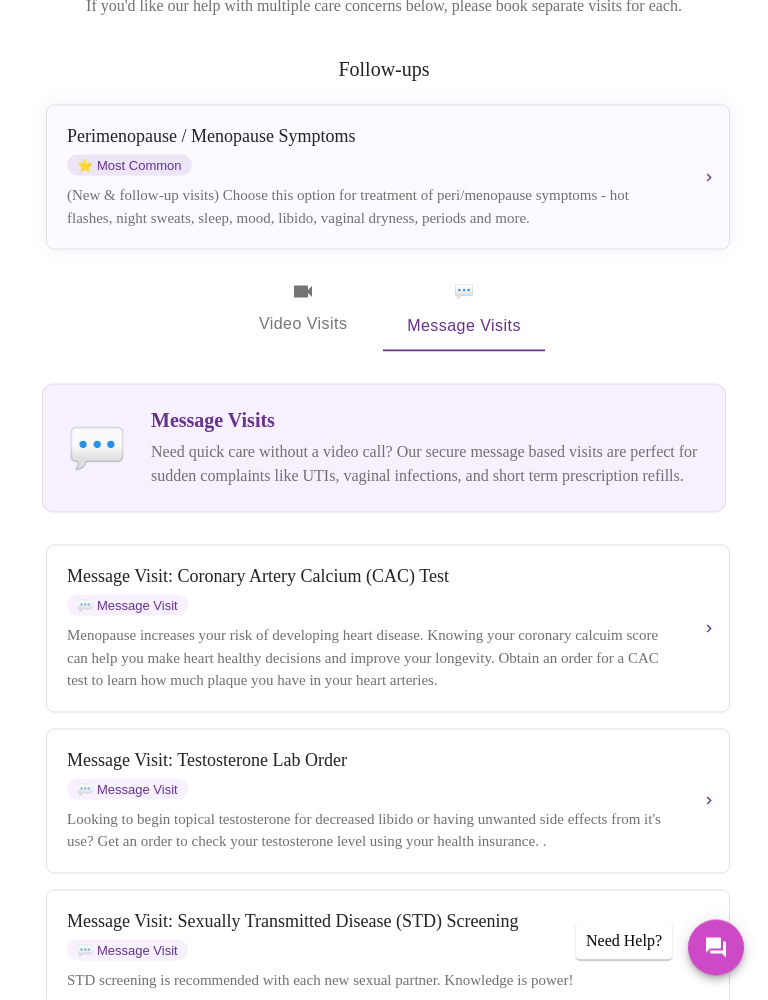 scroll, scrollTop: 283, scrollLeft: 0, axis: vertical 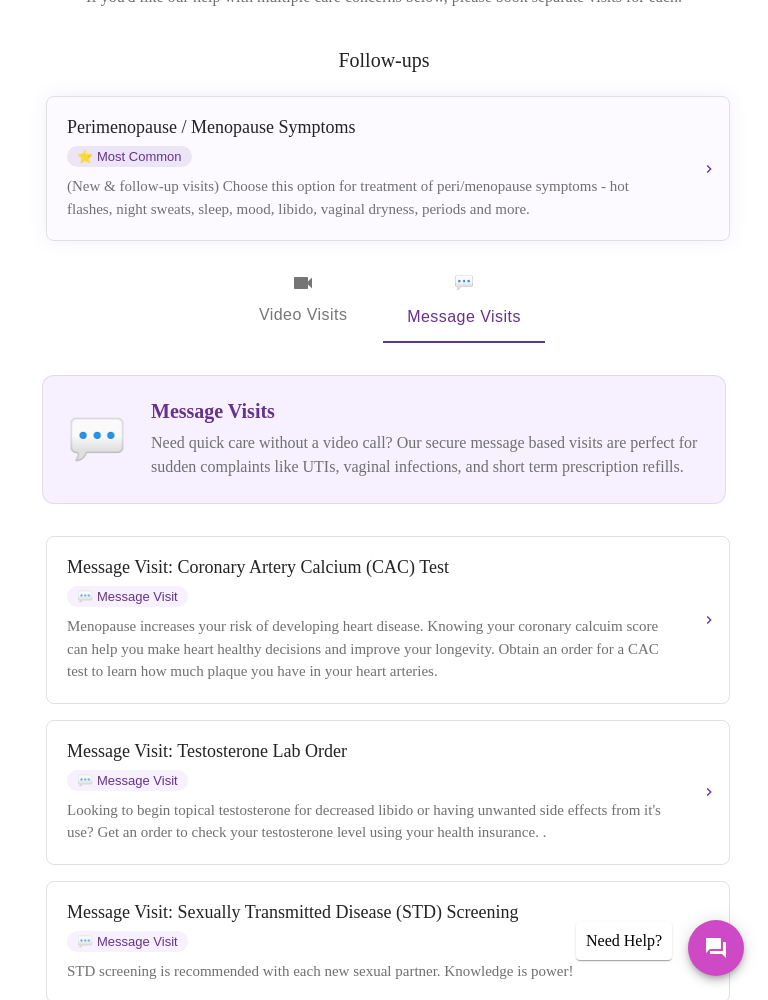 click on "Need quick care without a video call? Our secure message based visits are perfect for sudden complaints like UTIs, vaginal infections, and short term prescription refills." at bounding box center (426, 455) 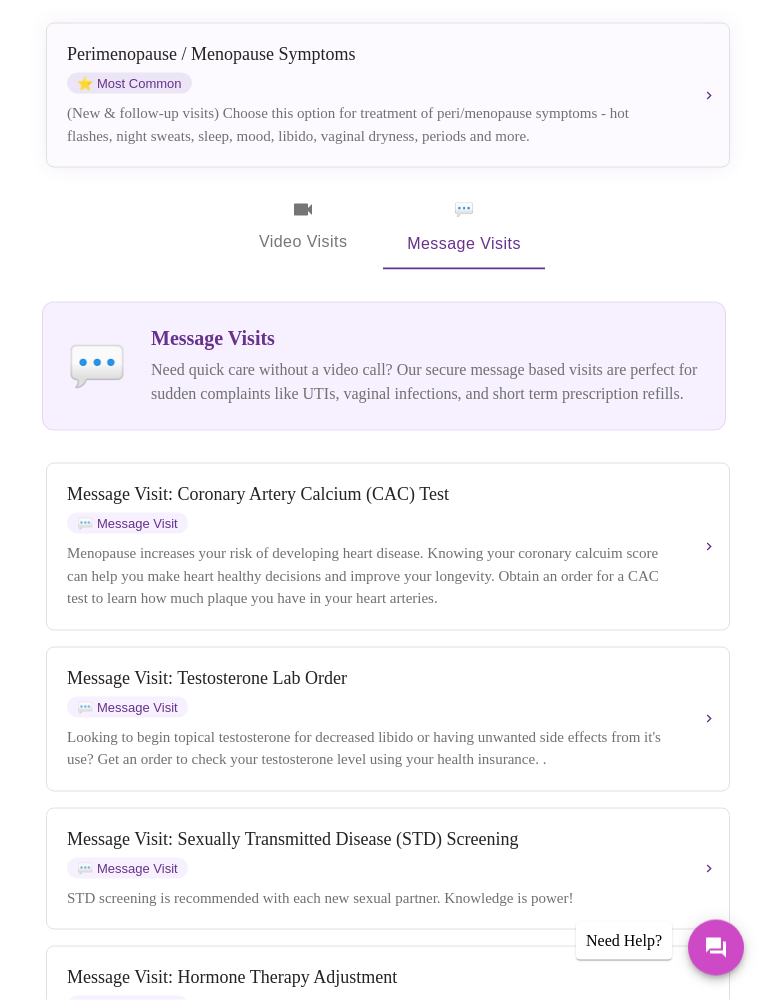 scroll, scrollTop: 357, scrollLeft: 0, axis: vertical 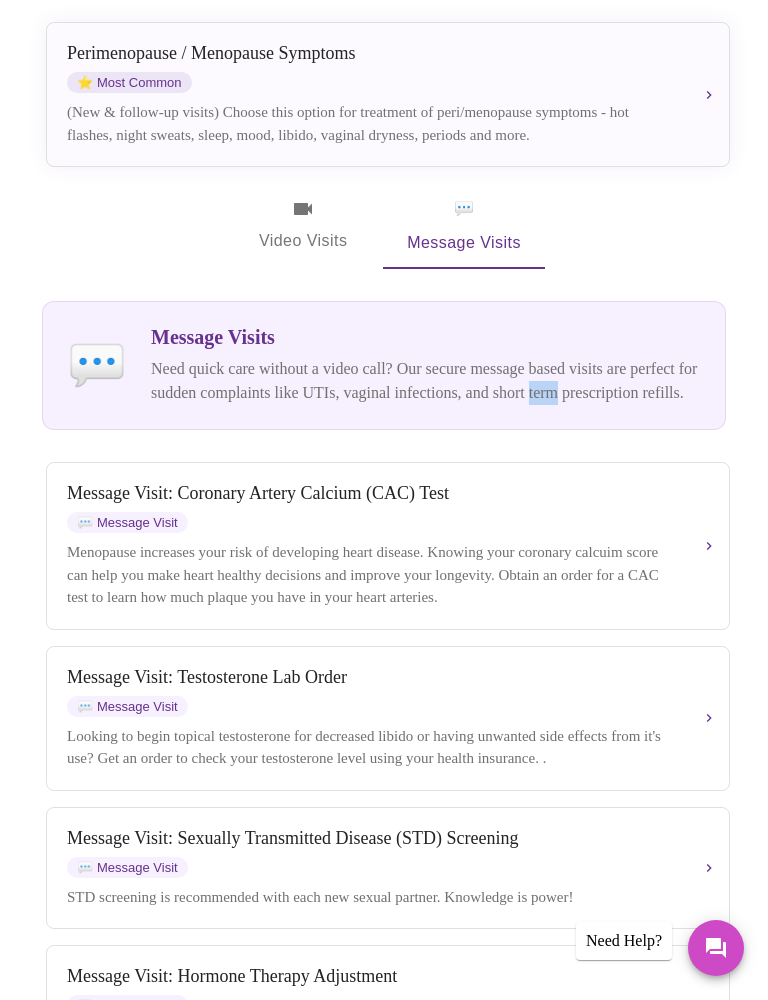 click on "Menopause increases your risk of developing heart disease. Knowing your coronary calcuim score can help you make heart healthy decisions and improve your longevity. Obtain an order for a CAC test to learn how much plaque you have in your heart arteries." at bounding box center [372, 575] 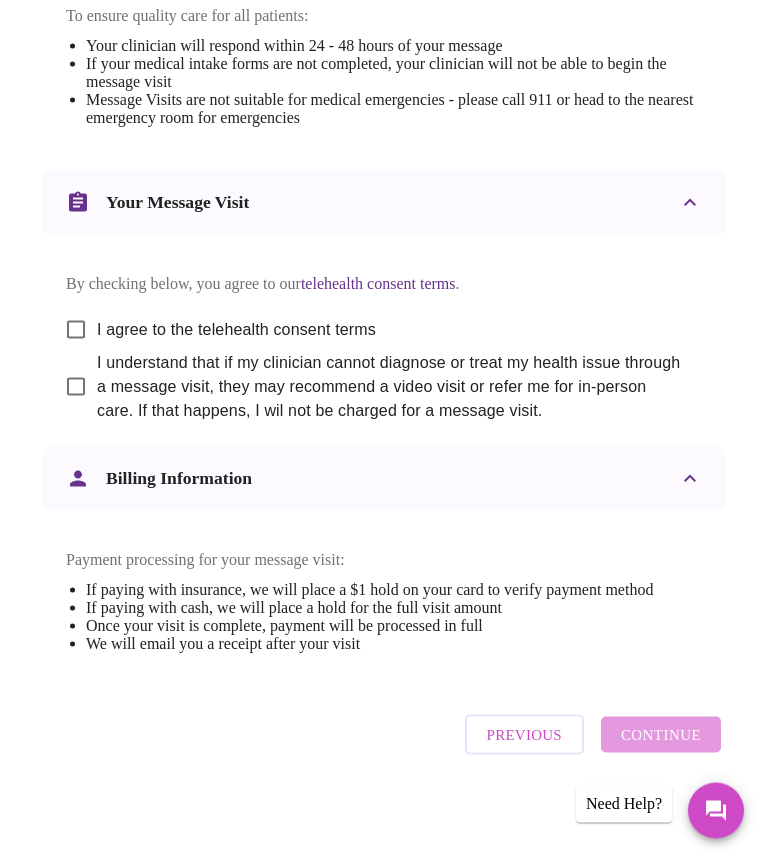 scroll, scrollTop: 1058, scrollLeft: 0, axis: vertical 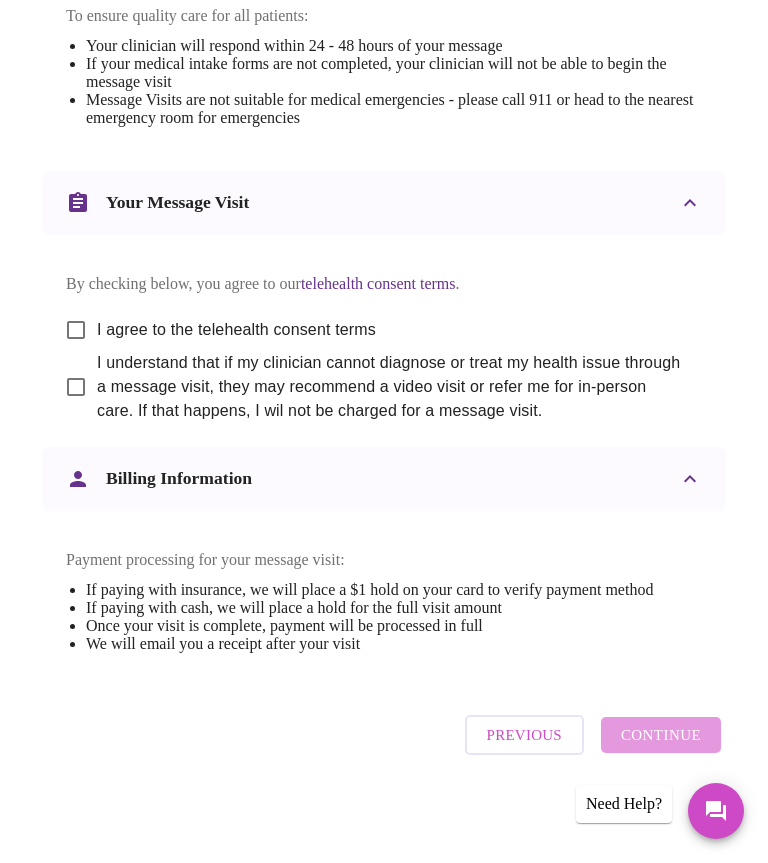 click on "I agree to the telehealth consent terms" at bounding box center (76, 330) 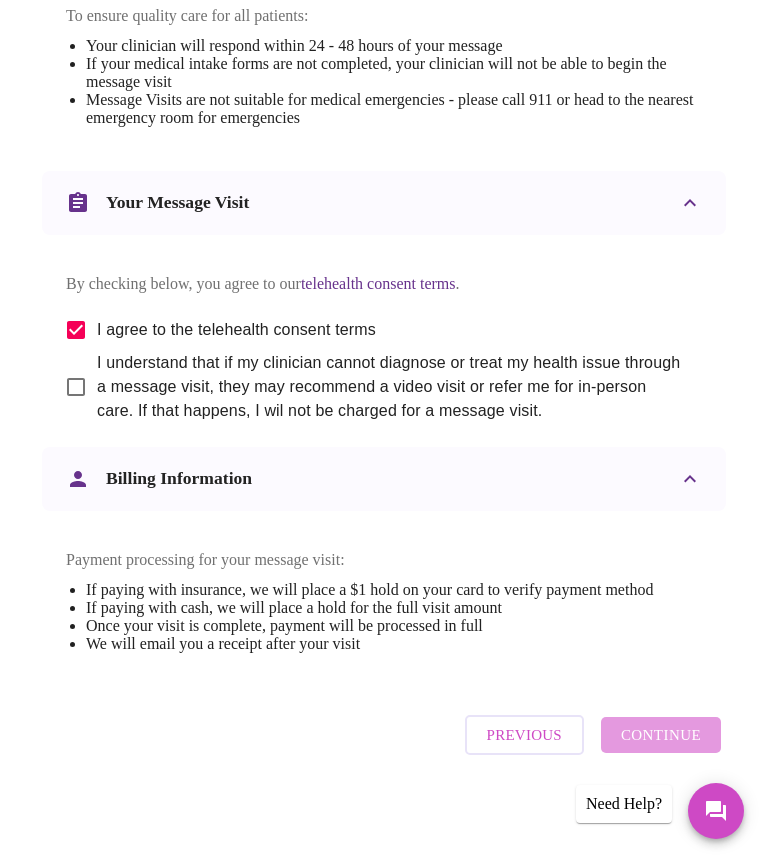 click on "I understand that if my clinician cannot diagnose or treat my health issue through a message visit, they may recommend a video visit or refer me for in-person care. If that happens, I wil not be charged for a message visit." at bounding box center (76, 387) 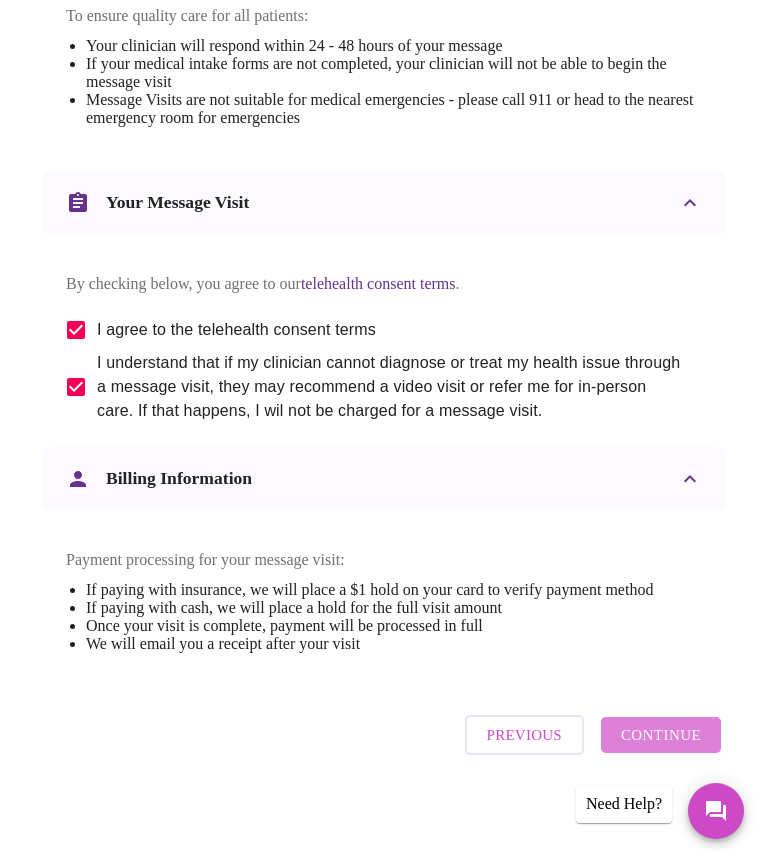 click on "Continue" at bounding box center [661, 735] 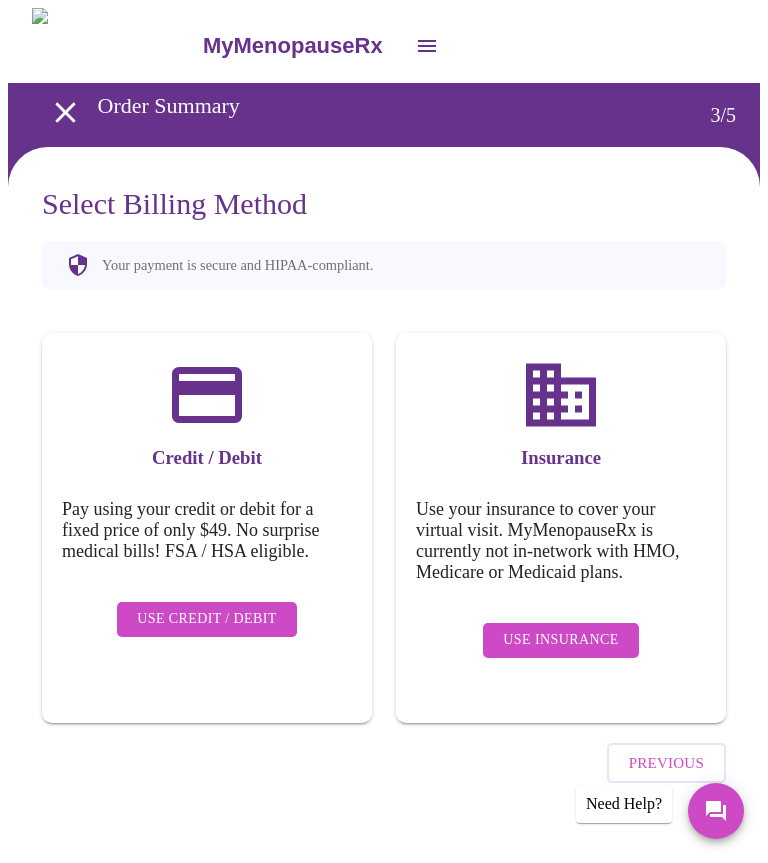 click on "Use Credit / Debit" at bounding box center [207, 619] 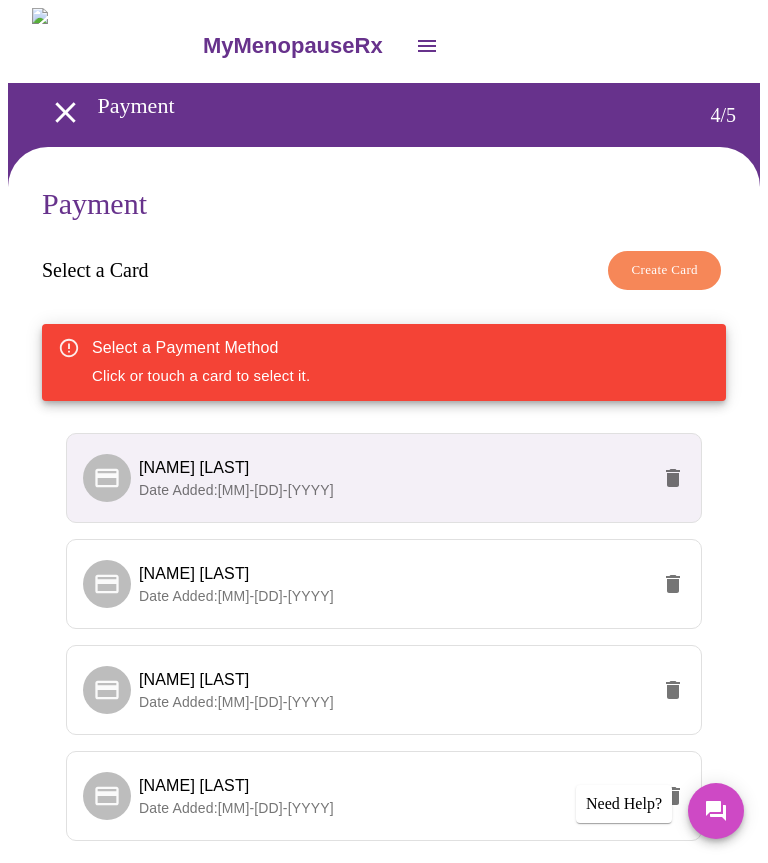 click on "Date Added:  [MM]-[DD]-[YYYY]" at bounding box center (394, 808) 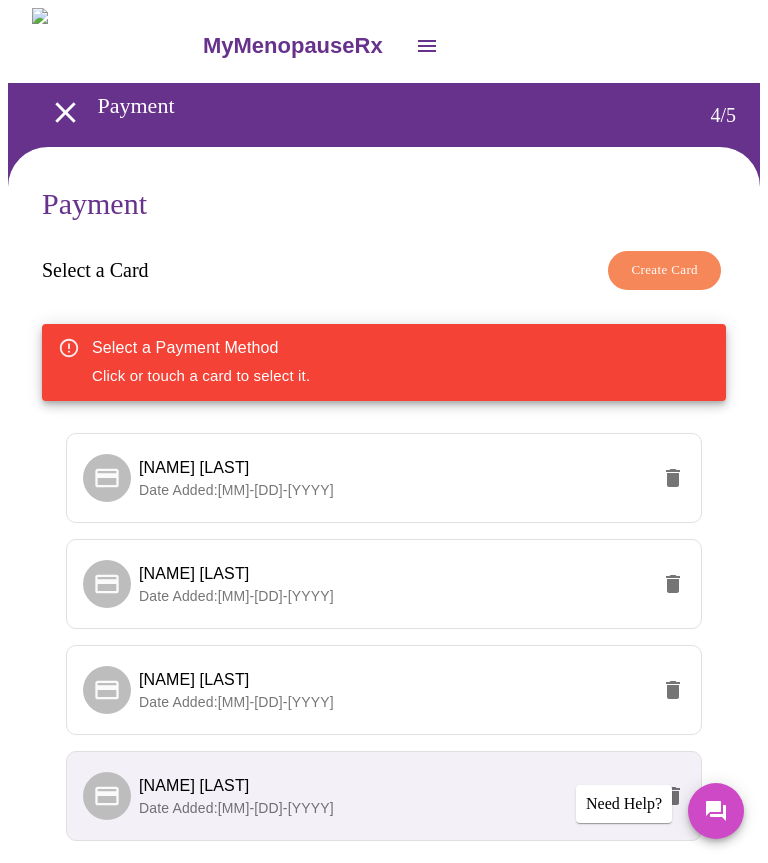 click on "Date Added:  [MM]-[DD]-[YYYY]" at bounding box center (394, 808) 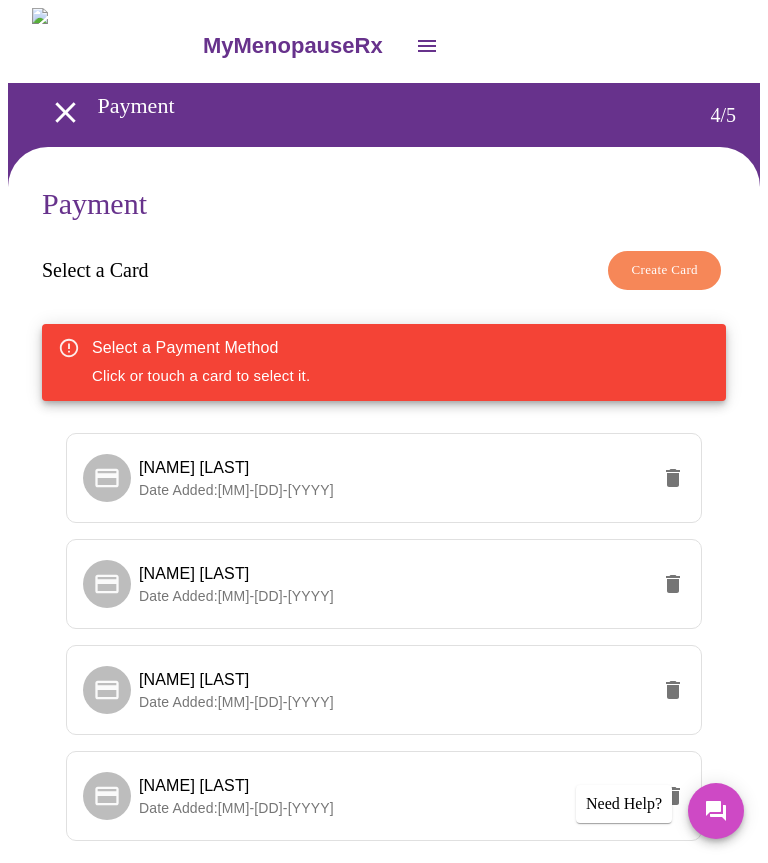 click at bounding box center [107, 796] 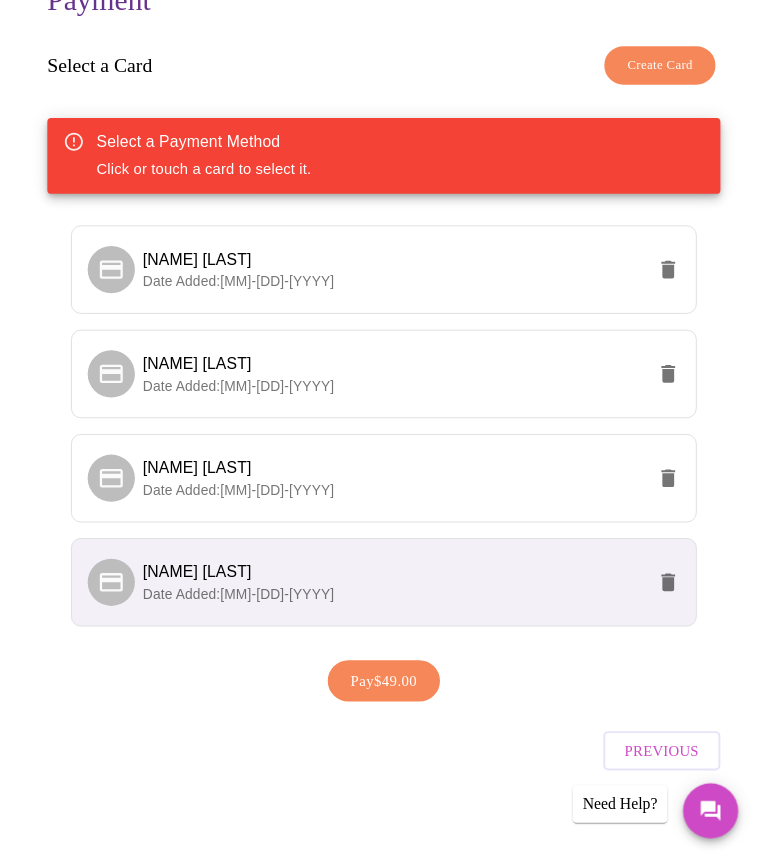 scroll, scrollTop: 209, scrollLeft: 0, axis: vertical 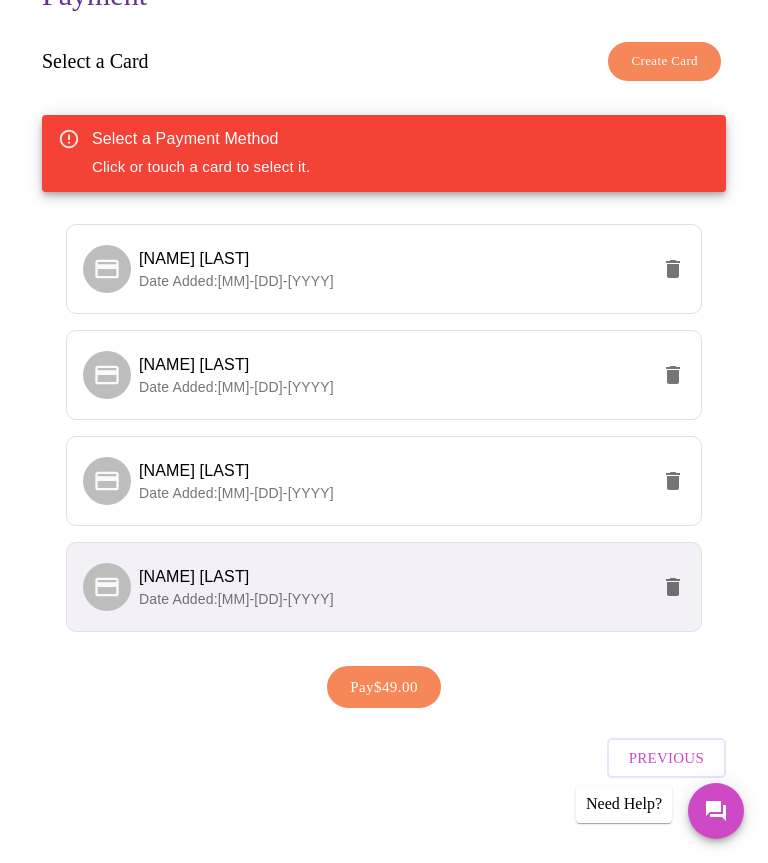click on "Date Added:  [MM]-[DD]-[YYYY]" at bounding box center (394, 599) 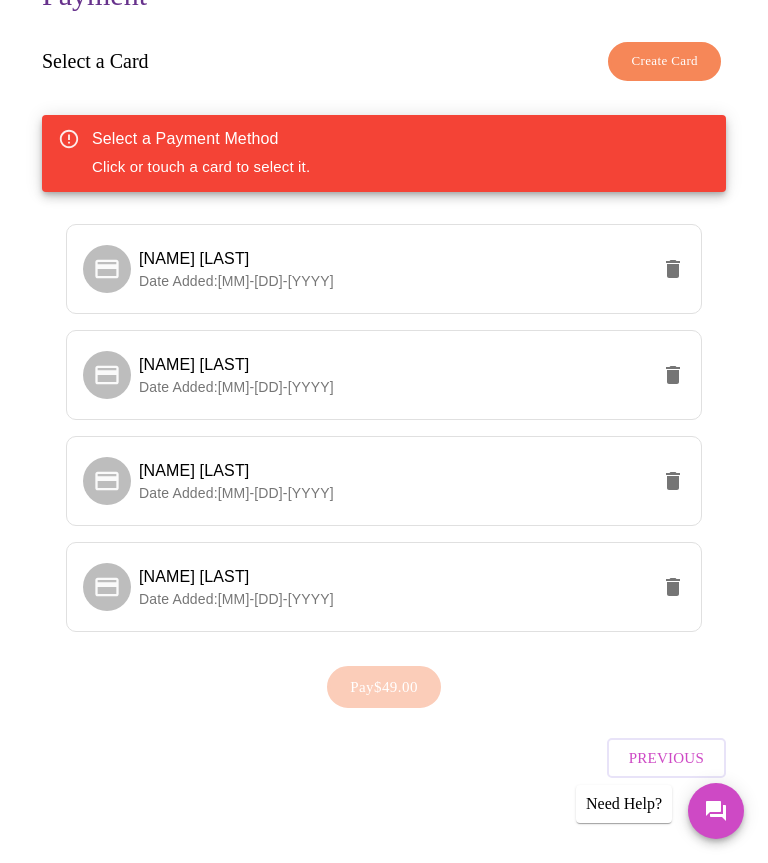 click on "Date Added:  [MM]-[DD]-[YYYY]" at bounding box center (394, 599) 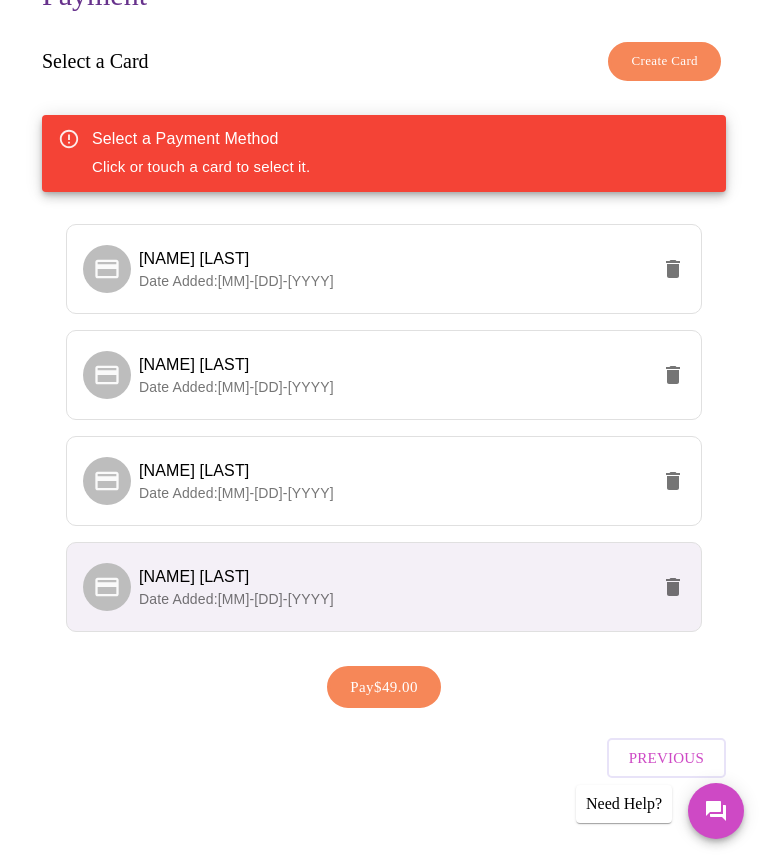 click on "Create Card" at bounding box center (664, 61) 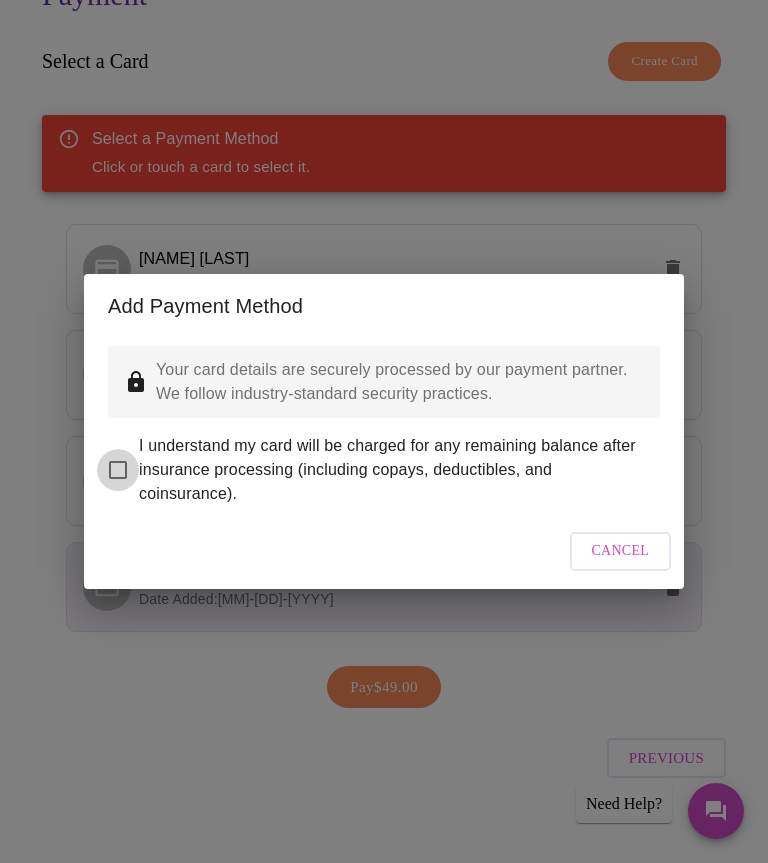 click on "I understand my card will be charged for any remaining balance after insurance processing (including copays, deductibles, and coinsurance)." at bounding box center (118, 470) 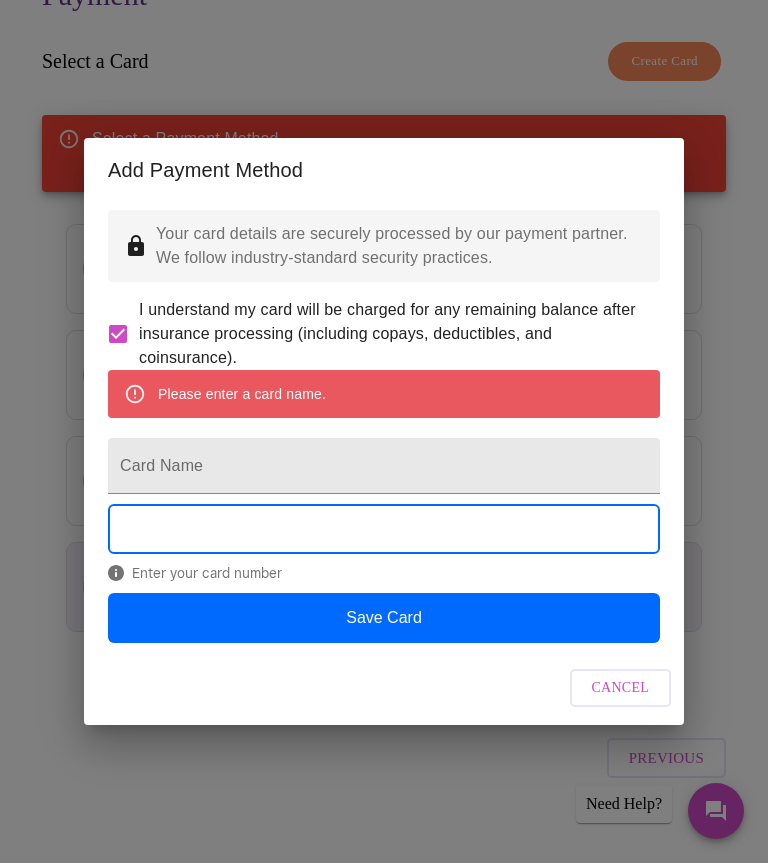 click on "Card Name" at bounding box center [384, 466] 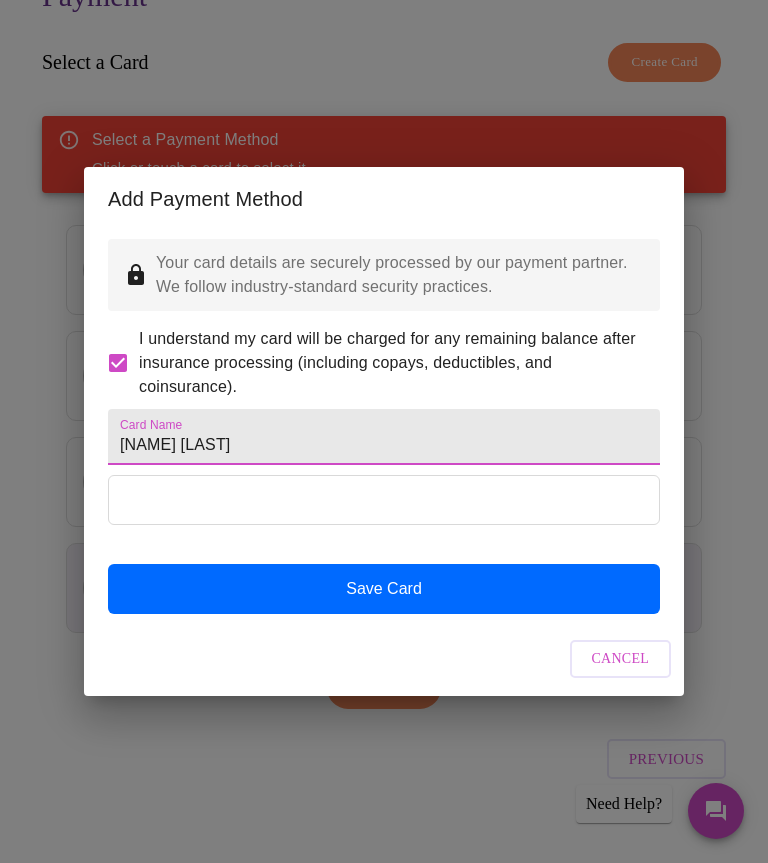 type on "[NAME] [LAST]" 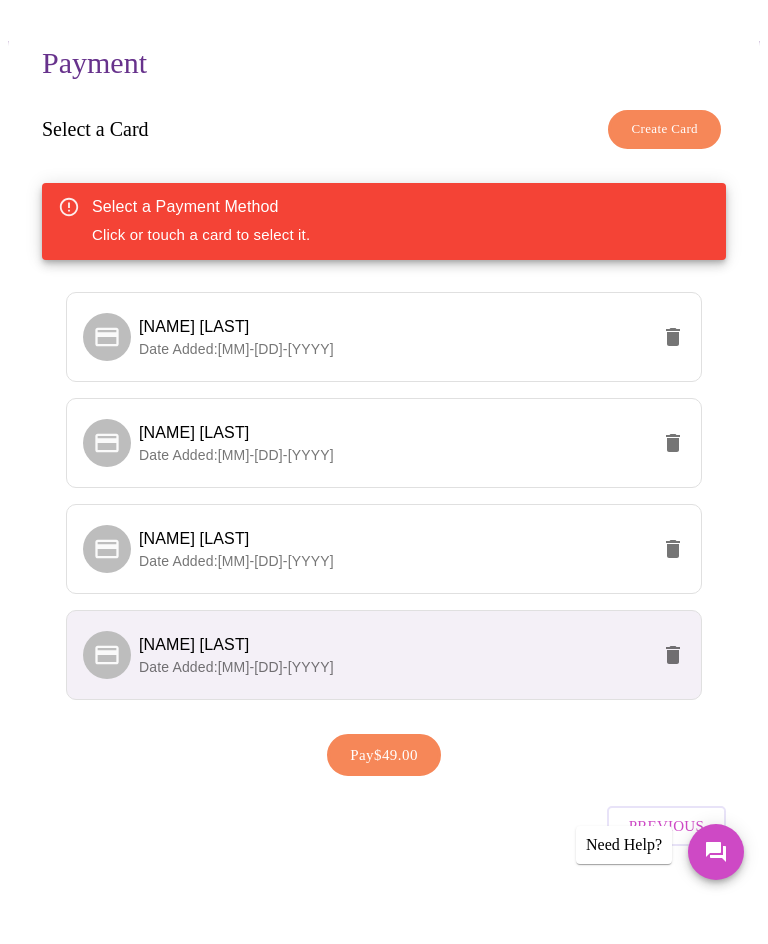 scroll, scrollTop: 0, scrollLeft: 0, axis: both 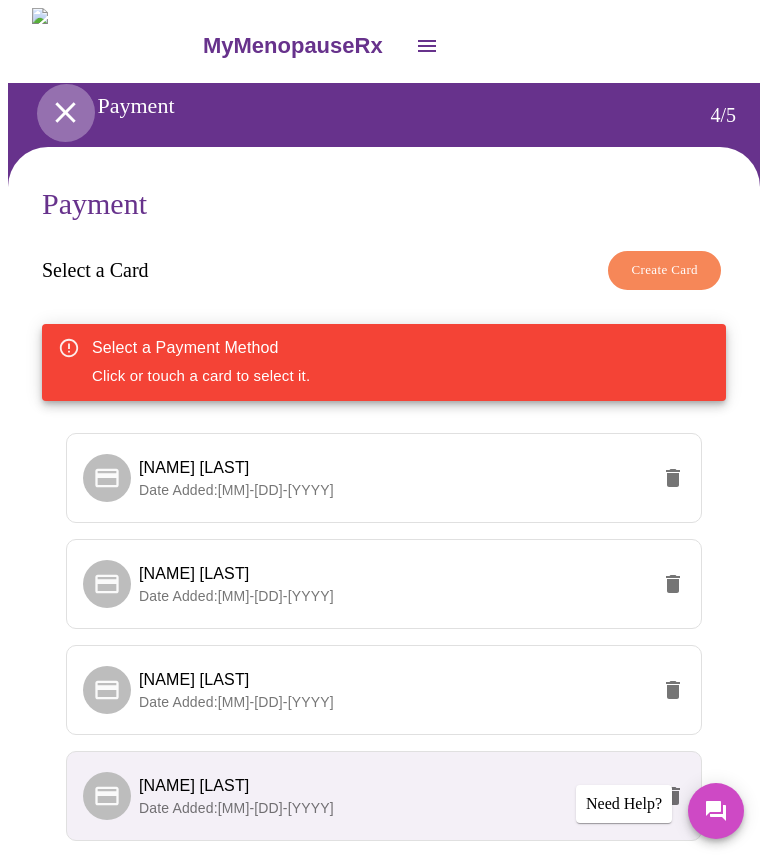 click 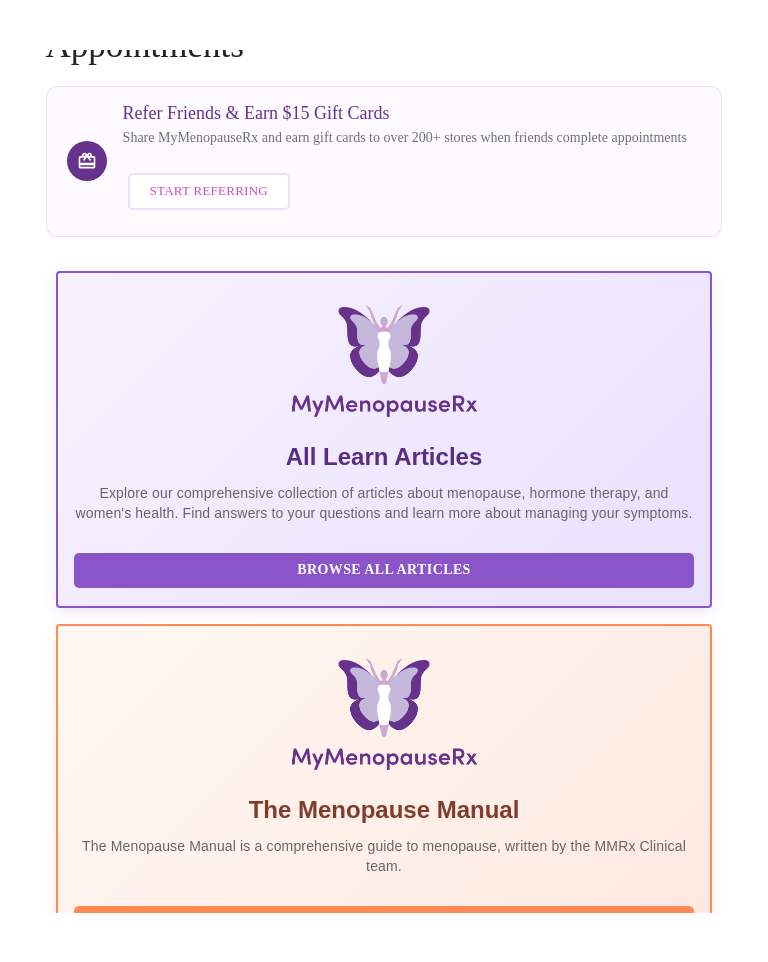 scroll, scrollTop: 0, scrollLeft: 0, axis: both 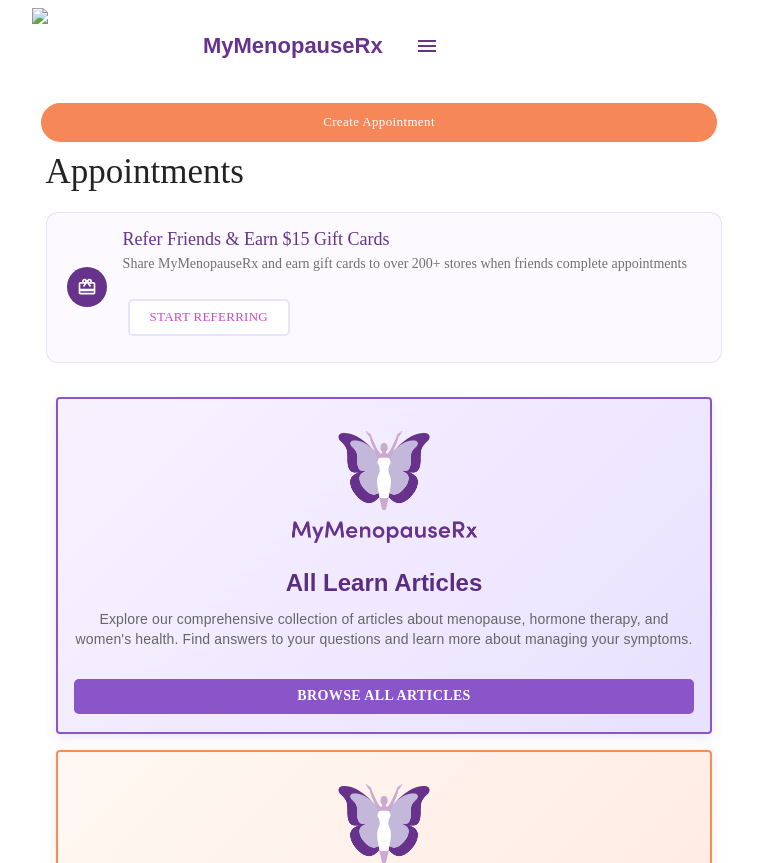 click on "Create Appointment" at bounding box center [379, 122] 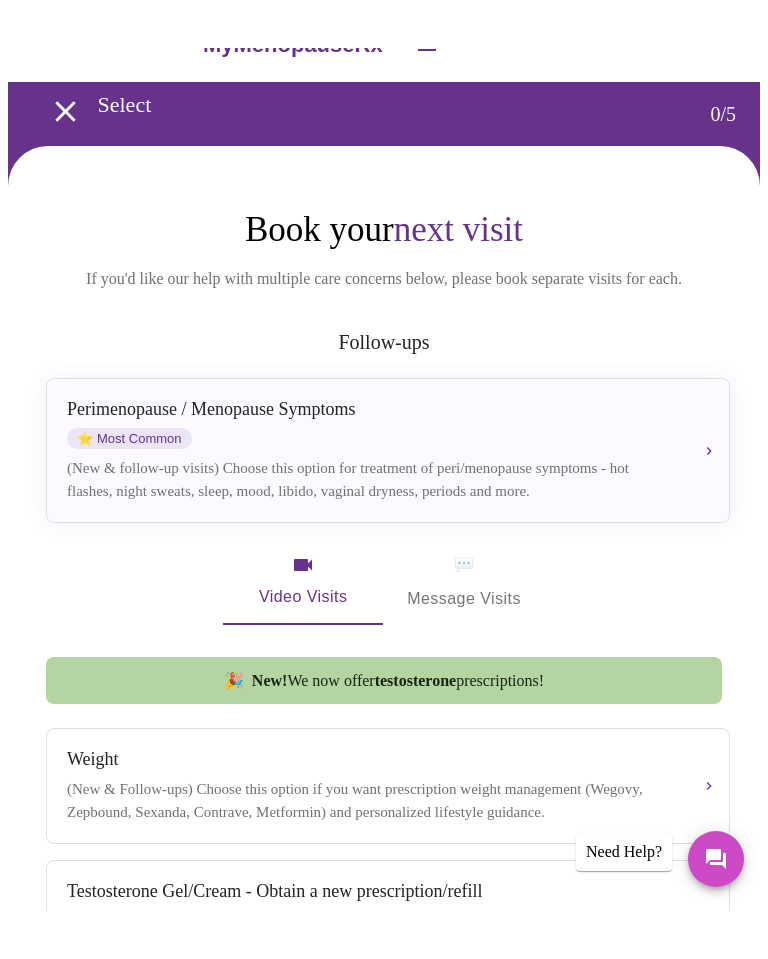 scroll, scrollTop: 0, scrollLeft: 0, axis: both 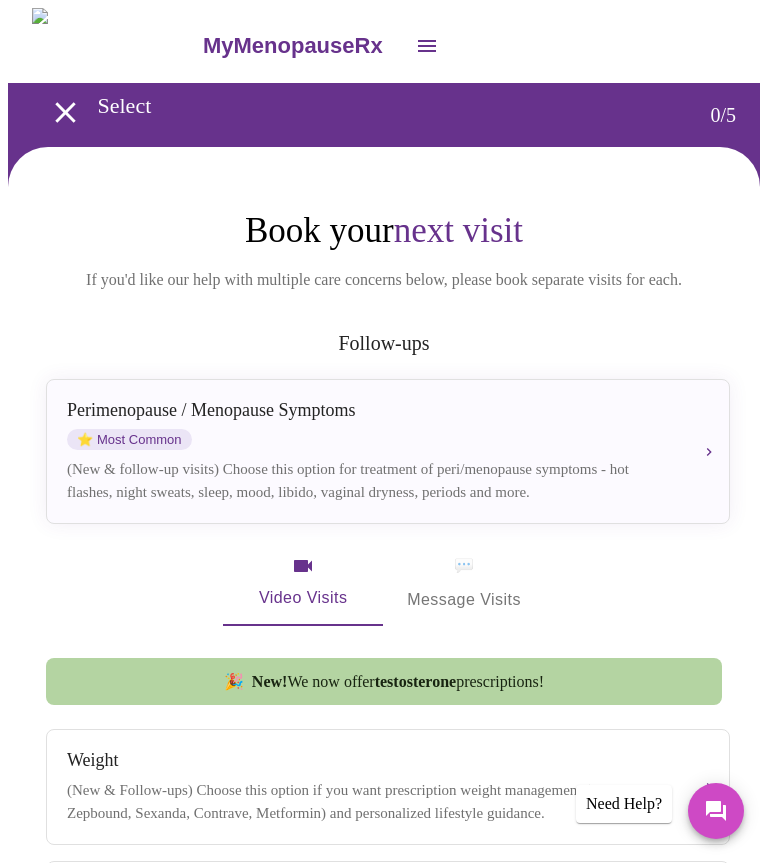 click on "(New & follow-up visits) Choose this option for treatment of peri/menopause symptoms - hot flashes, night sweats, sleep, mood, libido, vaginal dryness, periods and more." at bounding box center (372, 480) 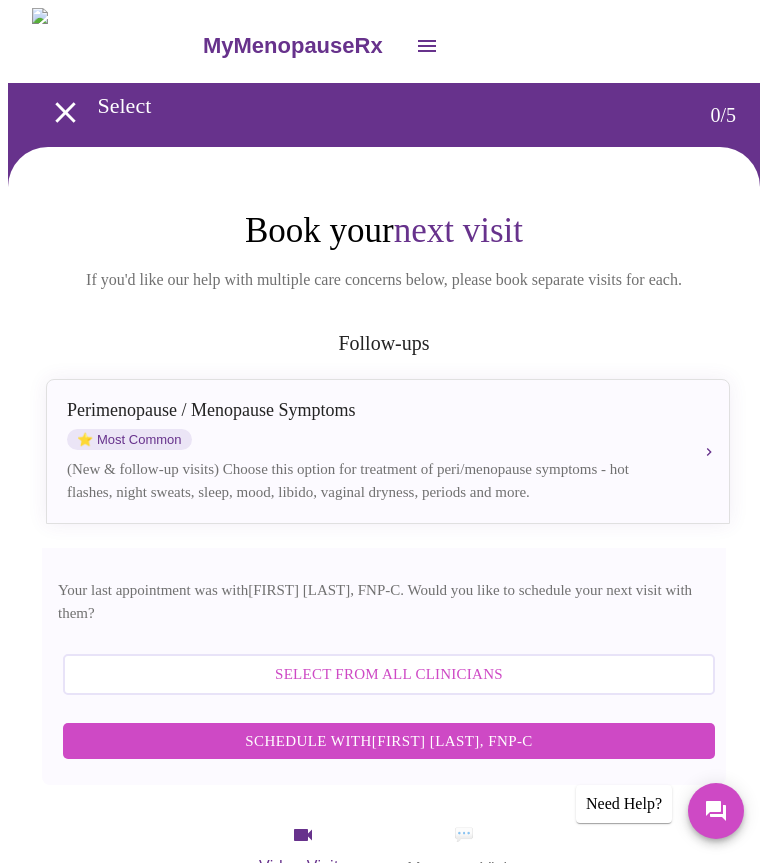 click on "Select from All Clinicians" at bounding box center (389, 674) 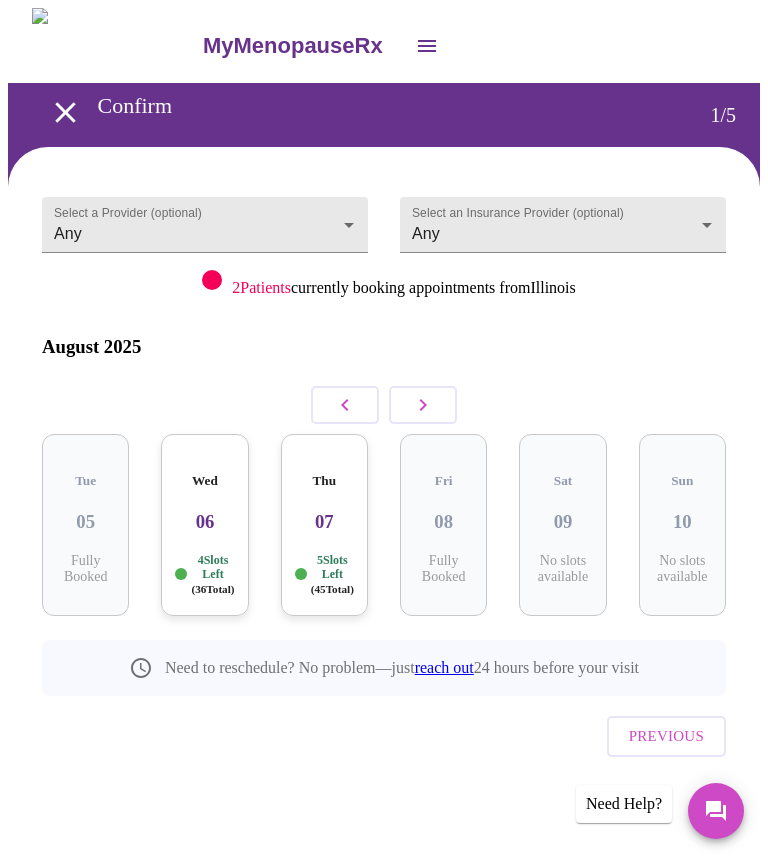 click on "[DAY] [NUM]  Slots Left ( [NUM]  Total)" at bounding box center [204, 525] 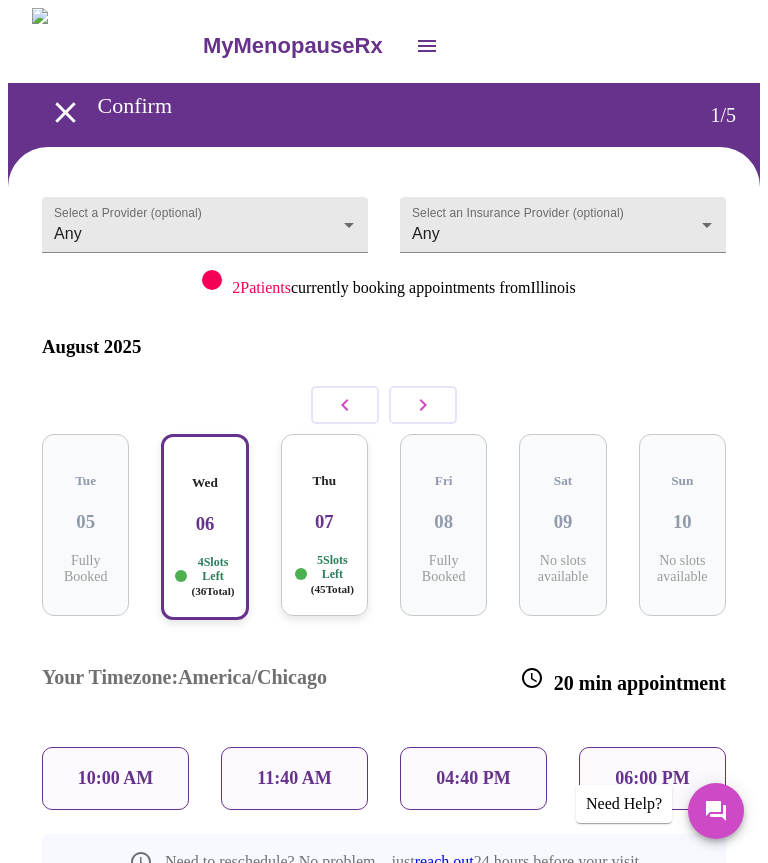 click on "10:00 AM" at bounding box center [116, 778] 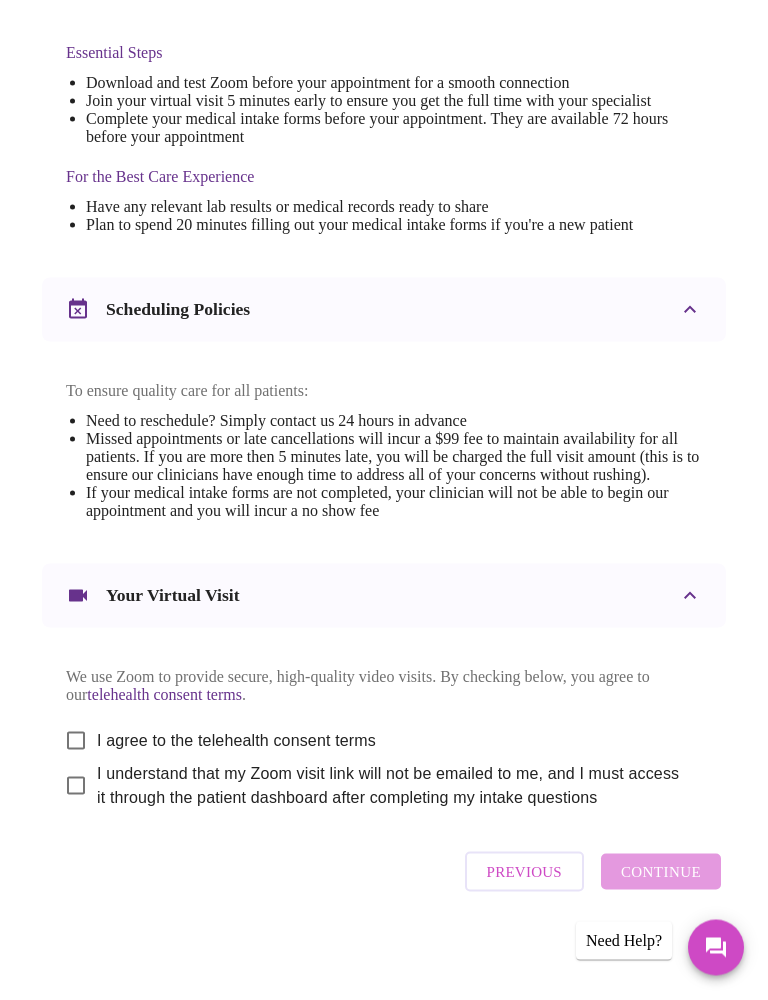 scroll, scrollTop: 625, scrollLeft: 0, axis: vertical 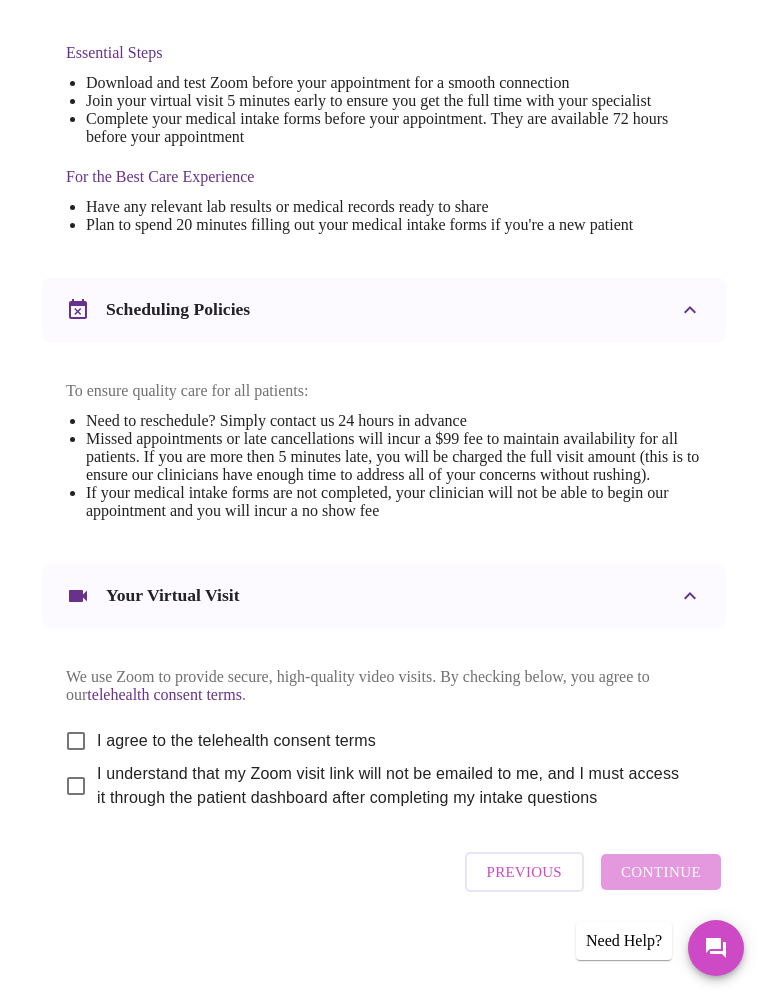 click on "I agree to the telehealth consent terms" at bounding box center [76, 741] 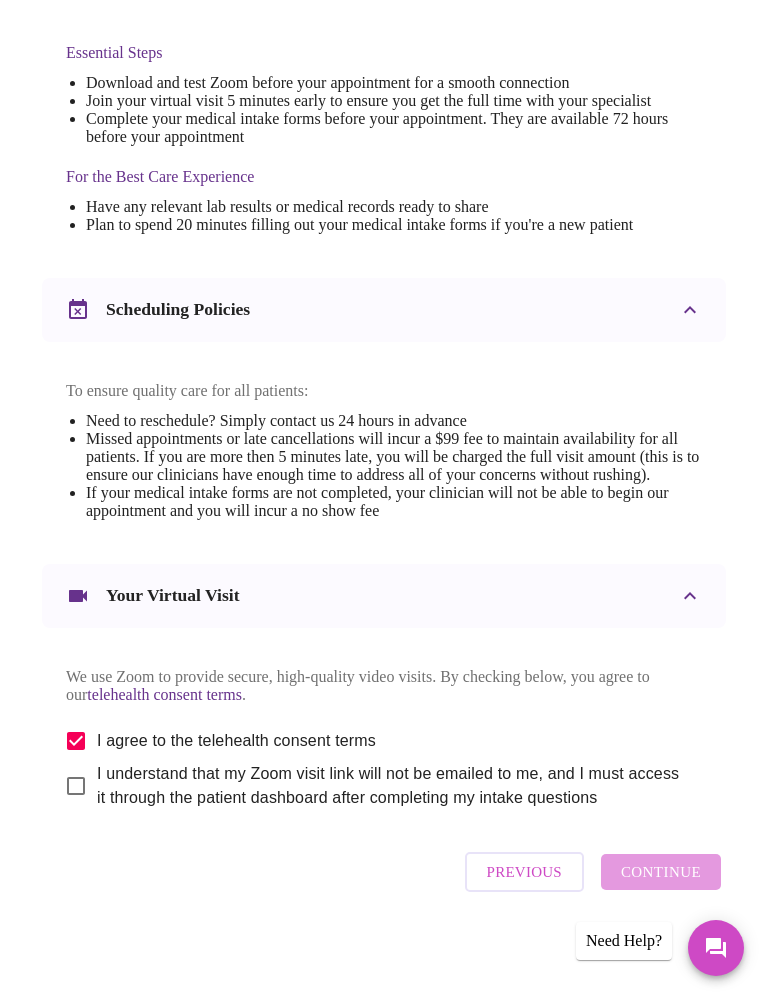 click on "I understand that my Zoom visit link will not be emailed to me, and I must access it through the patient dashboard after completing my intake questions" at bounding box center [76, 786] 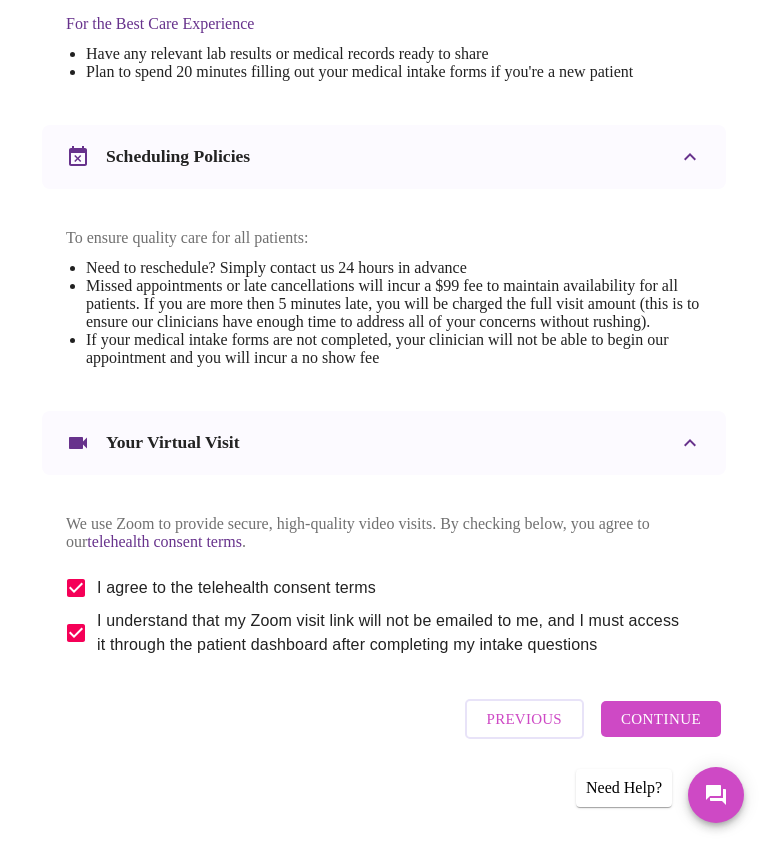 scroll, scrollTop: 794, scrollLeft: 0, axis: vertical 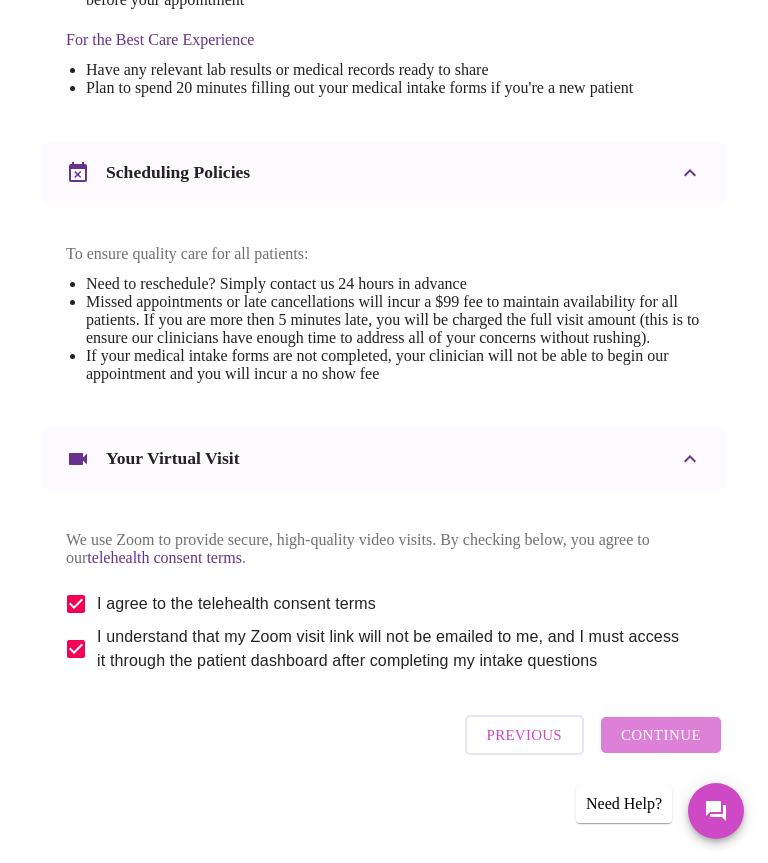 click on "Continue" at bounding box center (661, 735) 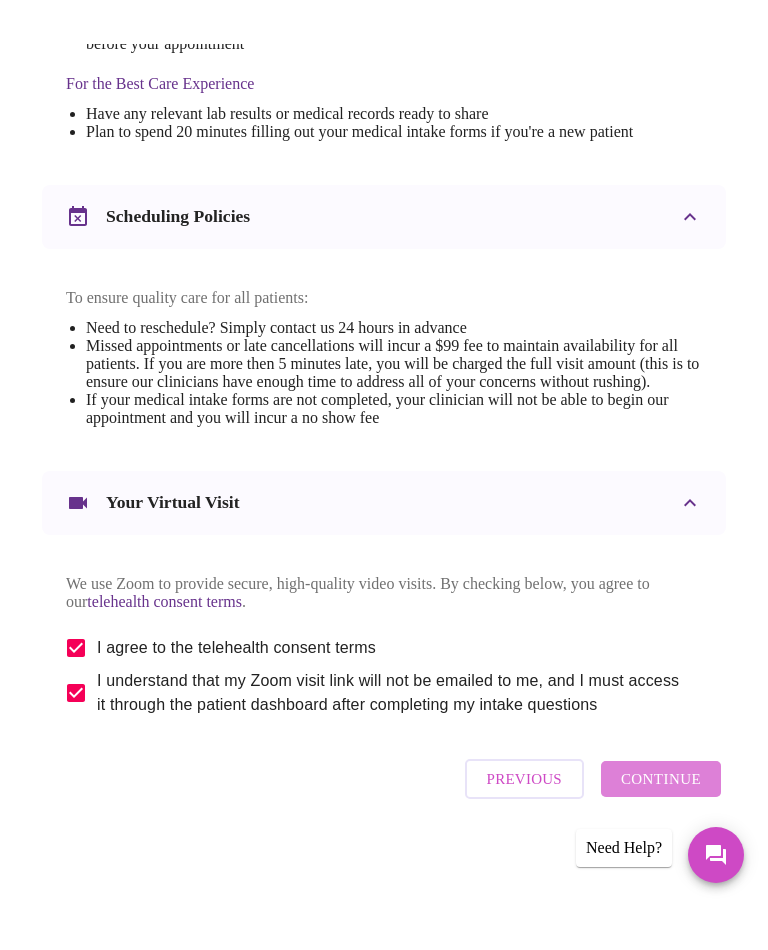 scroll, scrollTop: 0, scrollLeft: 0, axis: both 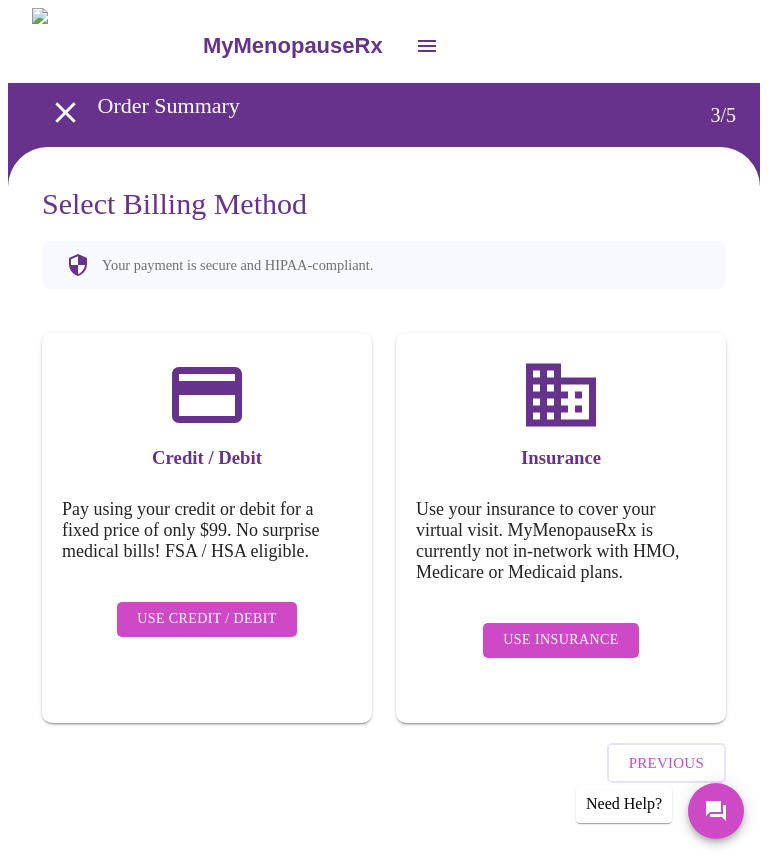 click on "Use Insurance" at bounding box center (560, 640) 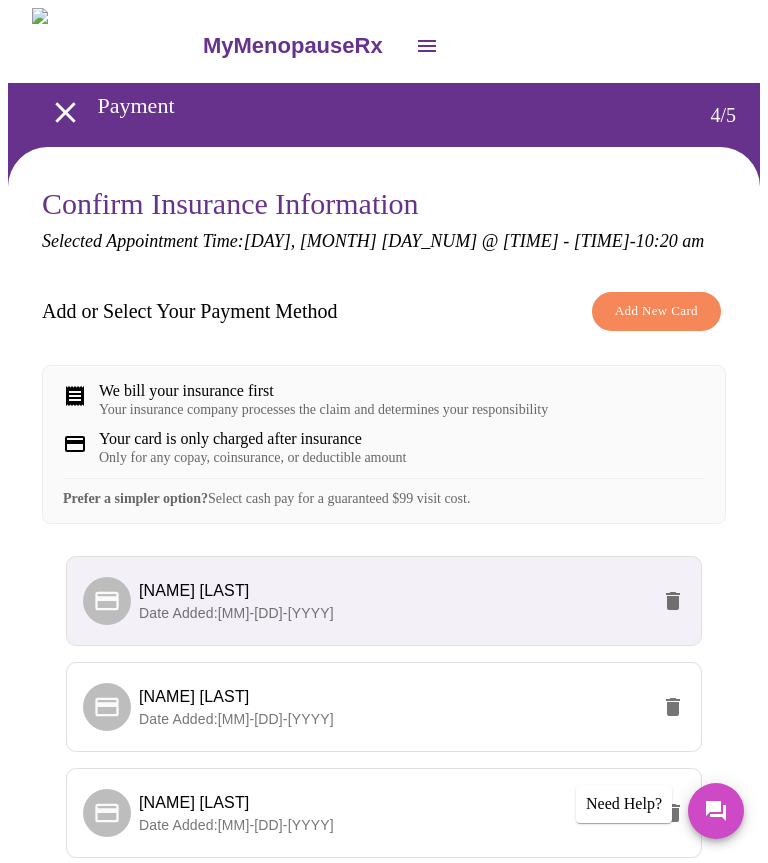 click on "Add New Card" at bounding box center [656, 311] 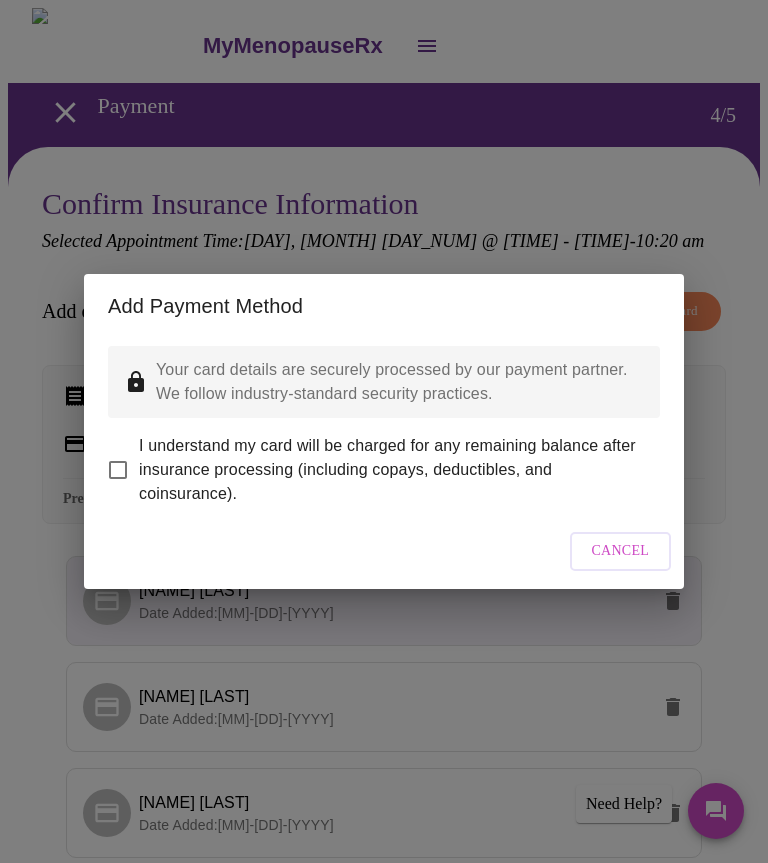 click on "I understand my card will be charged for any remaining balance after insurance processing (including copays, deductibles, and coinsurance)." at bounding box center [118, 470] 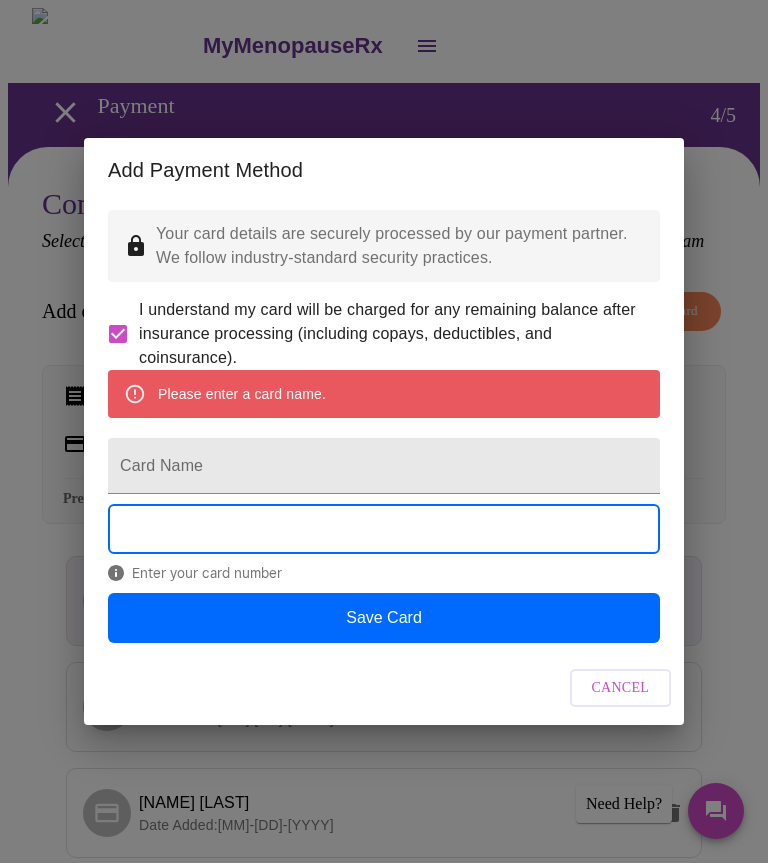 click on "Card Name" at bounding box center [384, 466] 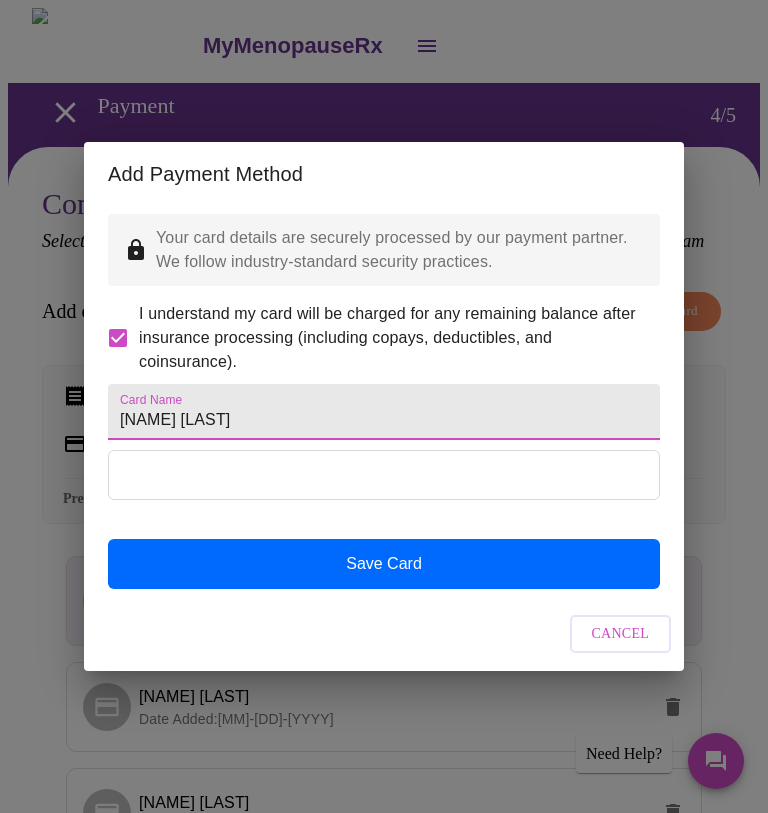 type on "[NAME] [LAST]" 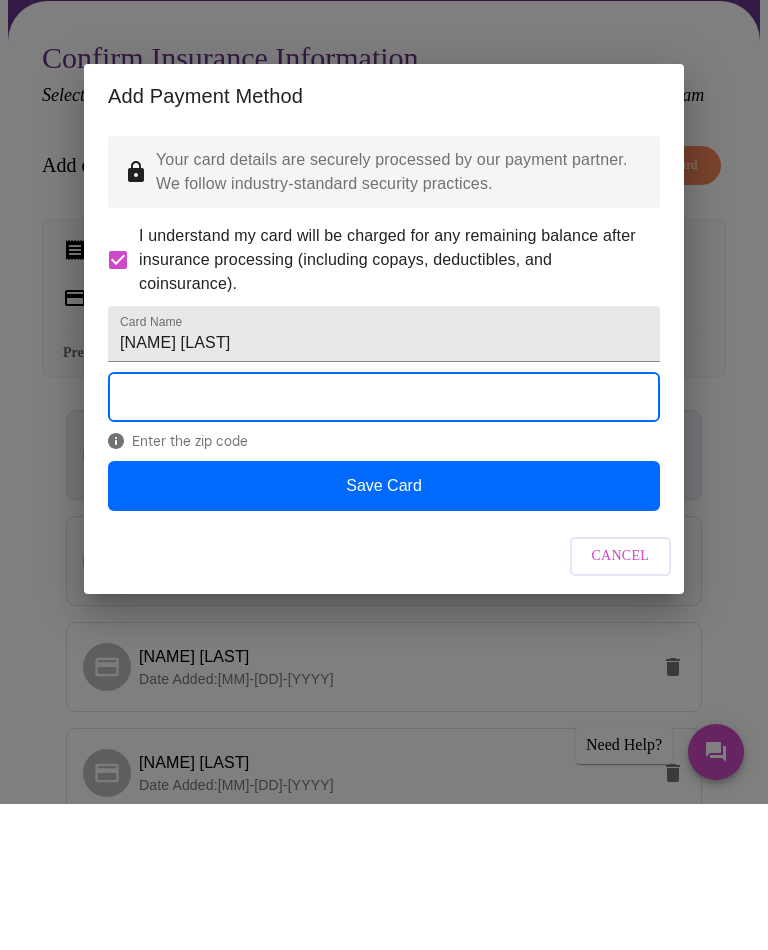 click on "Save Card" at bounding box center [384, 632] 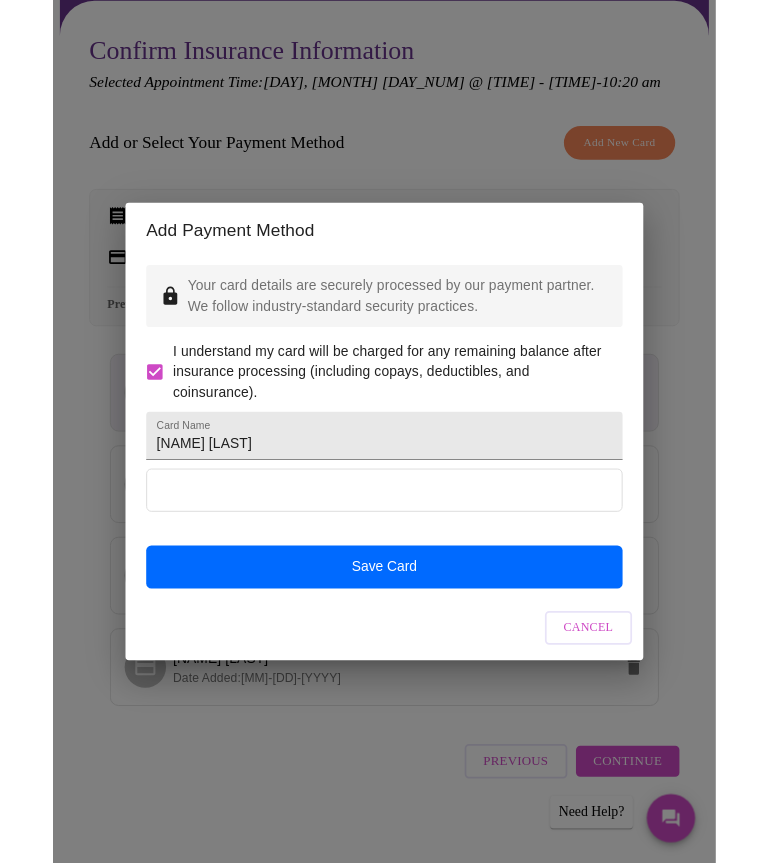 scroll, scrollTop: 0, scrollLeft: 0, axis: both 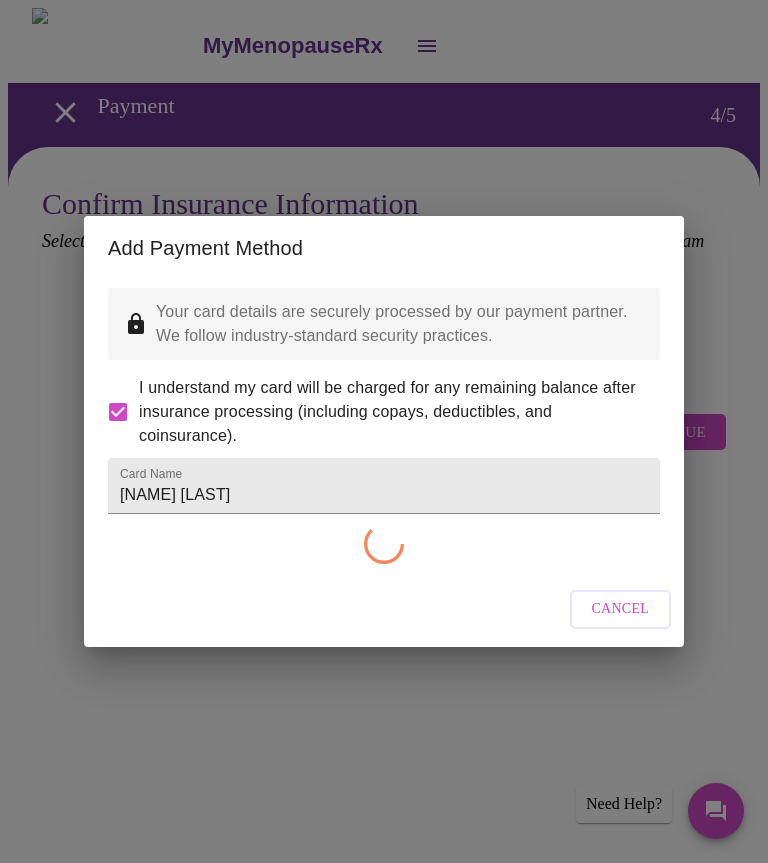 checkbox on "false" 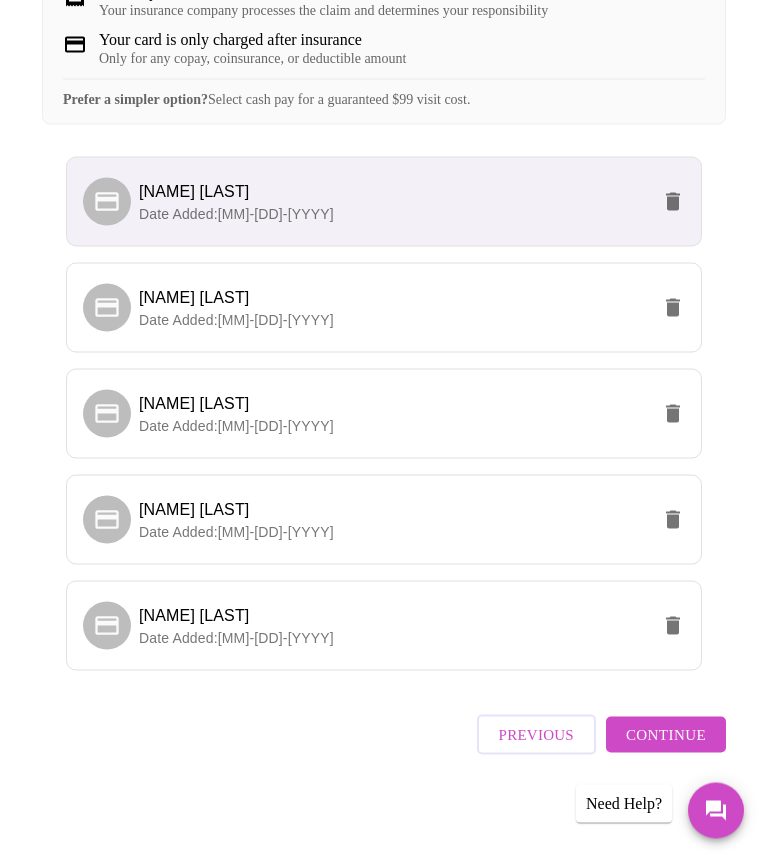 scroll, scrollTop: 417, scrollLeft: 0, axis: vertical 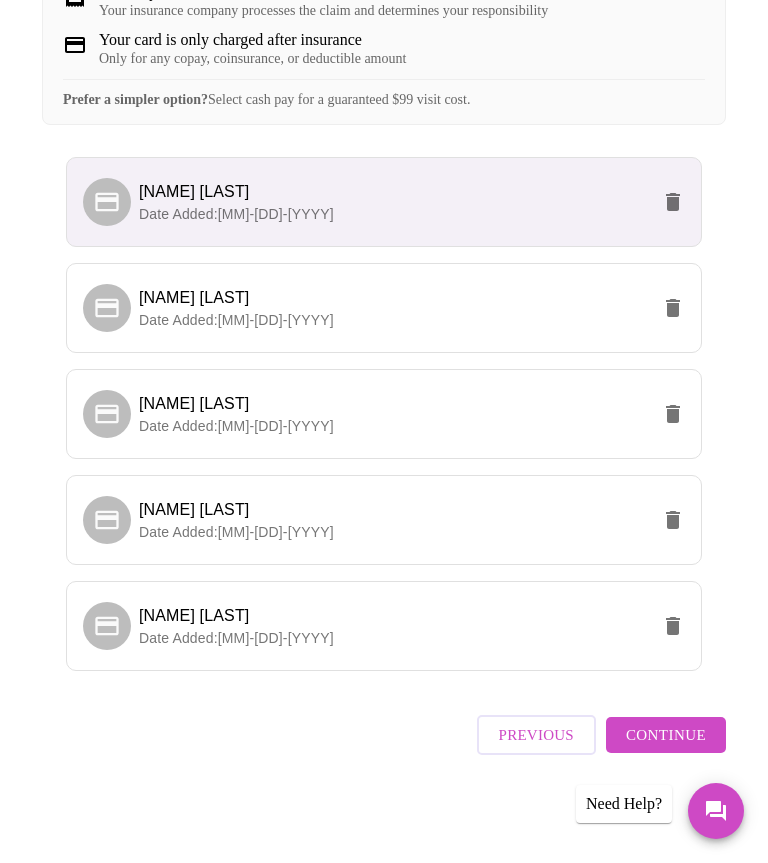 click on "Continue" at bounding box center (666, 735) 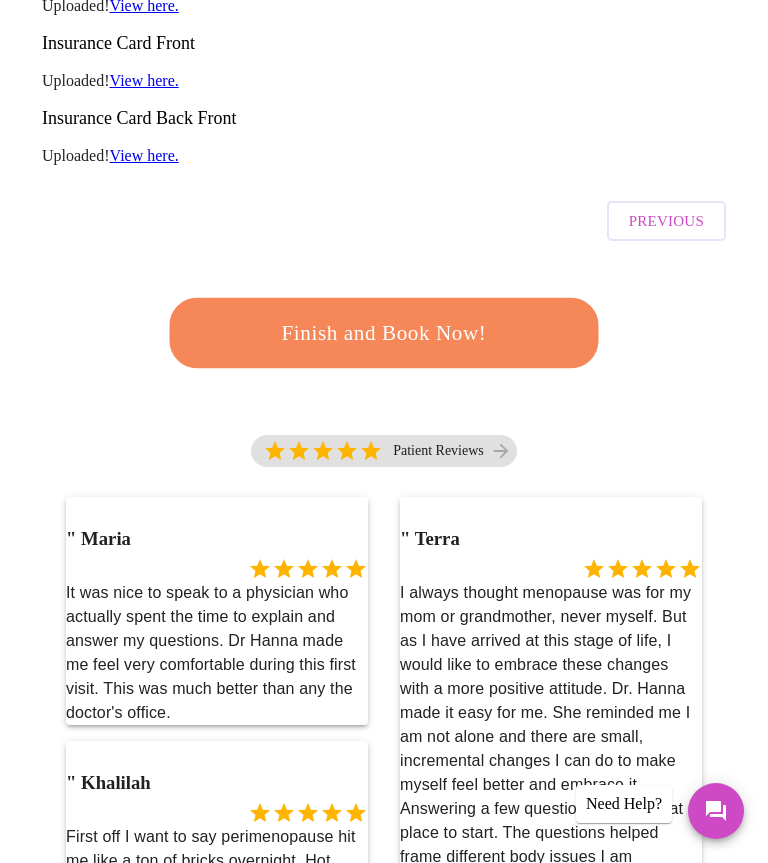 click on "Finish and Book Now!" at bounding box center [384, 333] 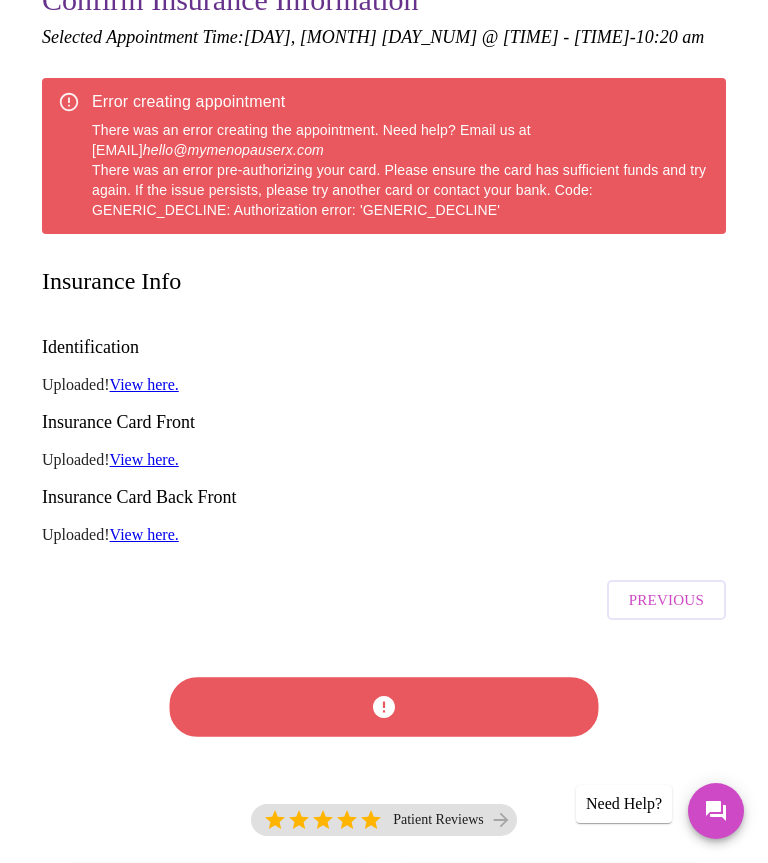 scroll, scrollTop: 201, scrollLeft: 0, axis: vertical 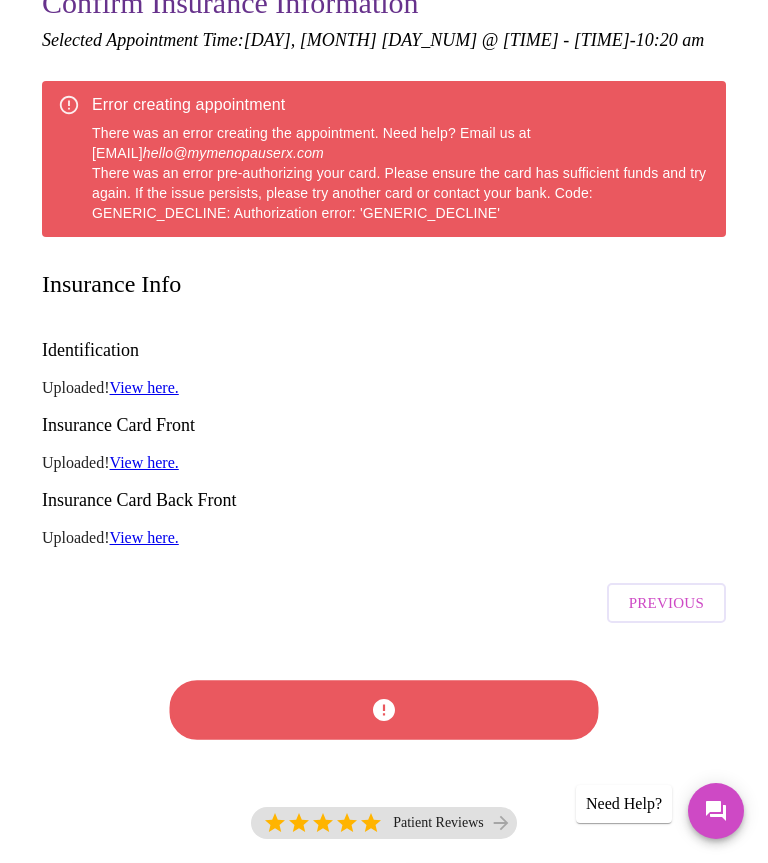 click on "Previous" at bounding box center [666, 603] 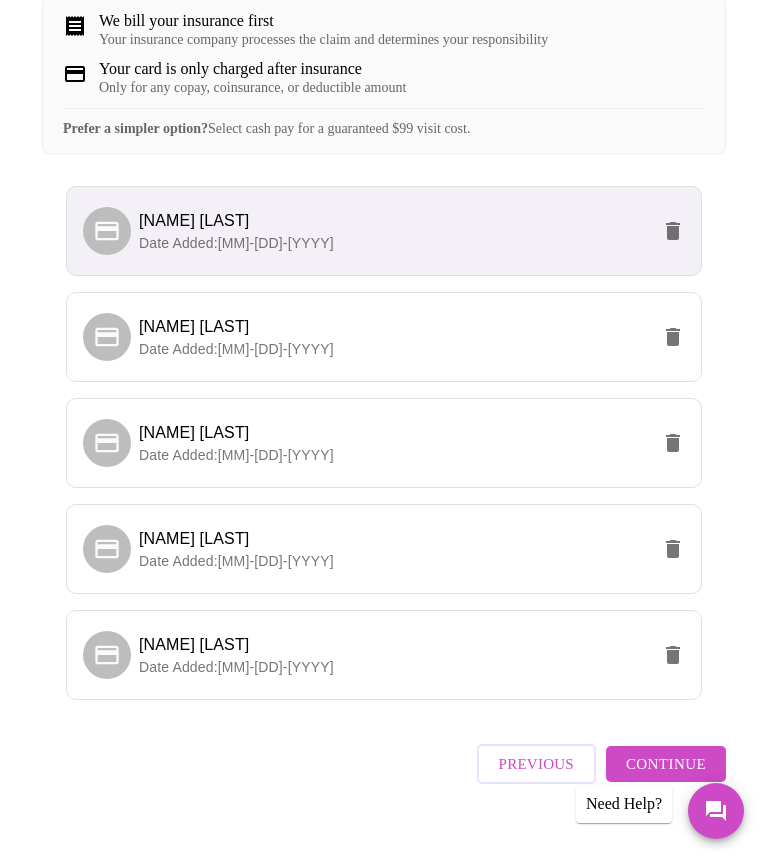 scroll, scrollTop: 417, scrollLeft: 0, axis: vertical 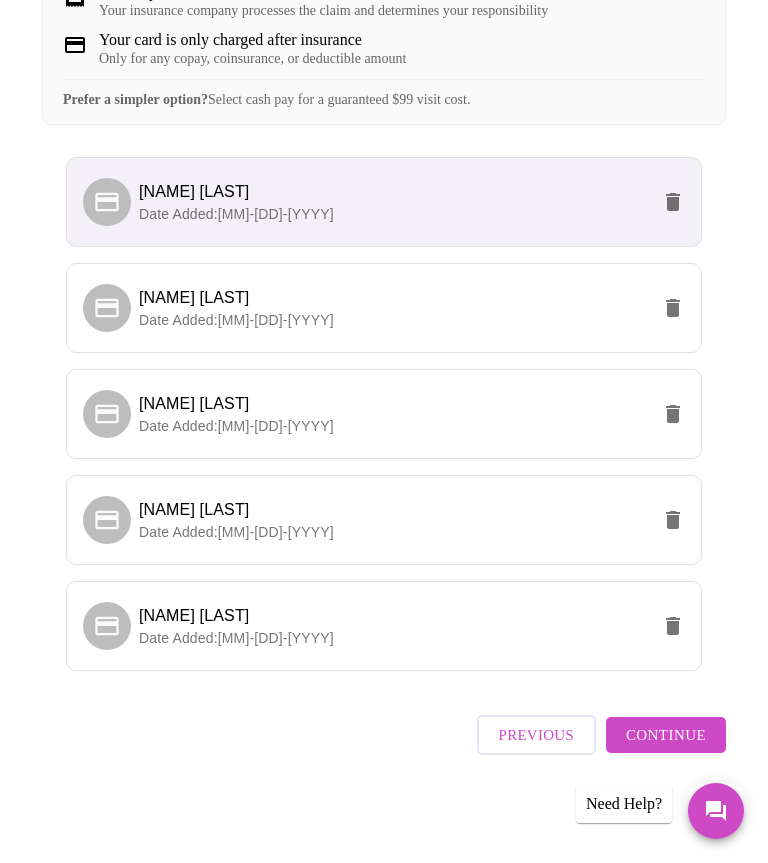 click 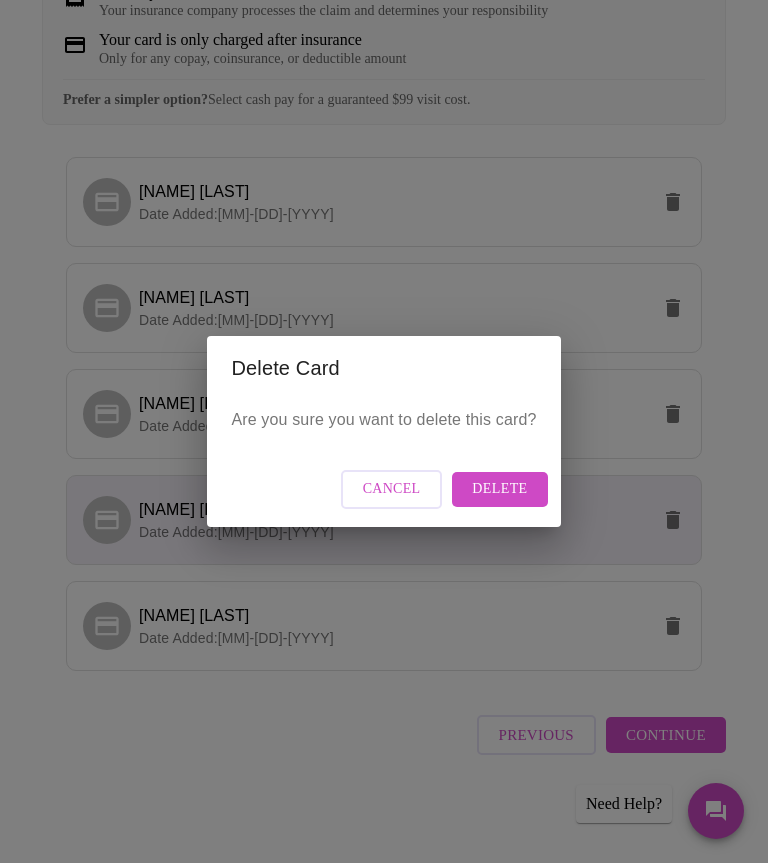 click on "Delete" at bounding box center (499, 489) 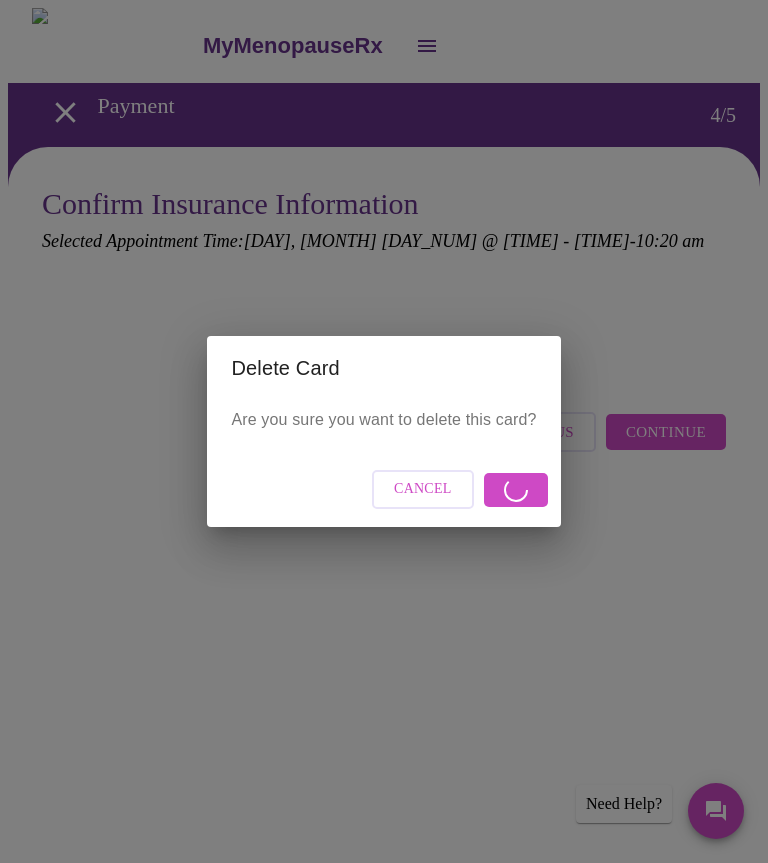 click on "Delete Card Are you sure you want to delete this card? Cancel" at bounding box center (384, 431) 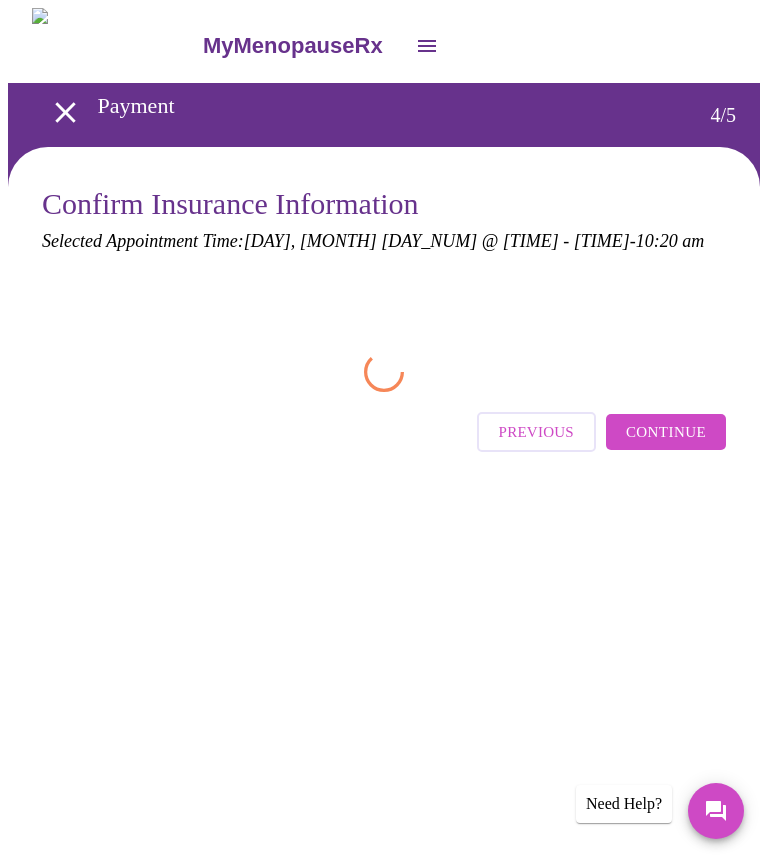 click on "Confirm Insurance Information Selected Appointment Time:  [DAY], [MONTH] [DAY_NUM] @ [TIME]  -  [TIME]  Previous Continue Need Help?" at bounding box center [384, 349] 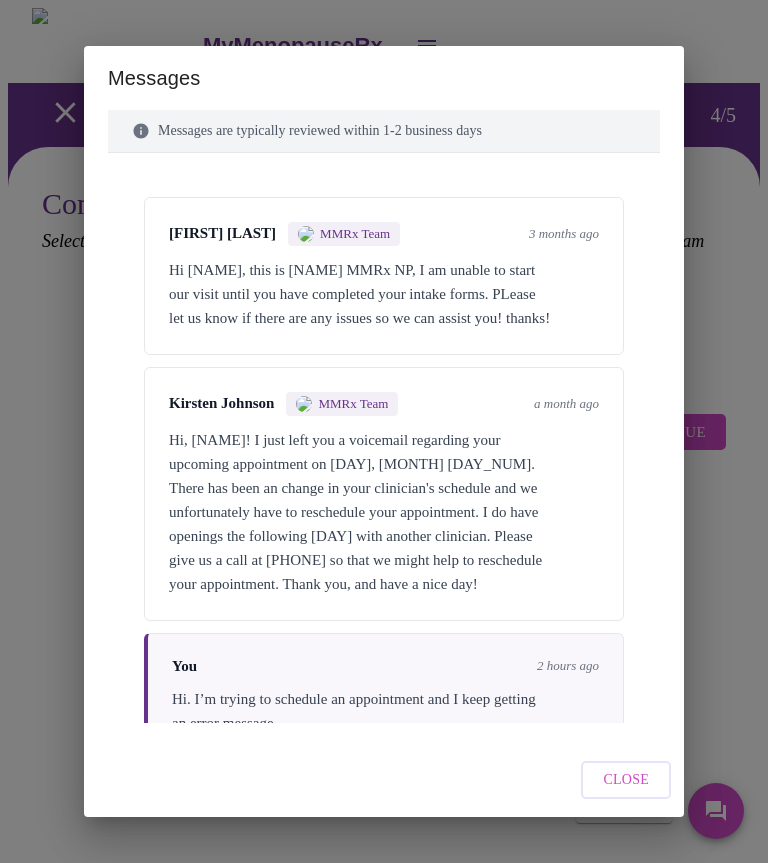 scroll, scrollTop: 656, scrollLeft: 0, axis: vertical 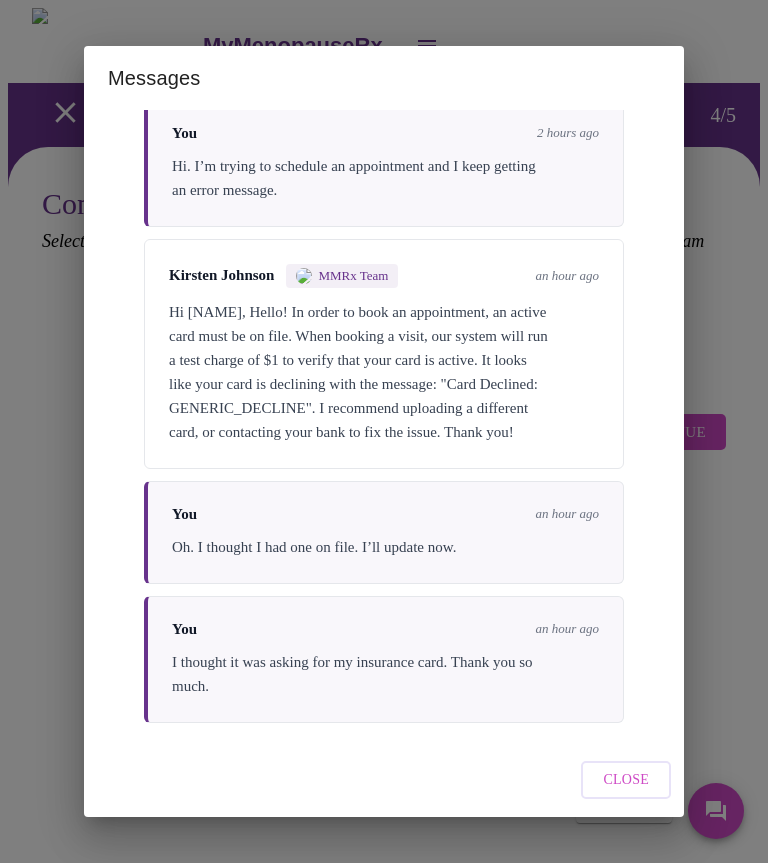click on "Close" at bounding box center [384, 780] 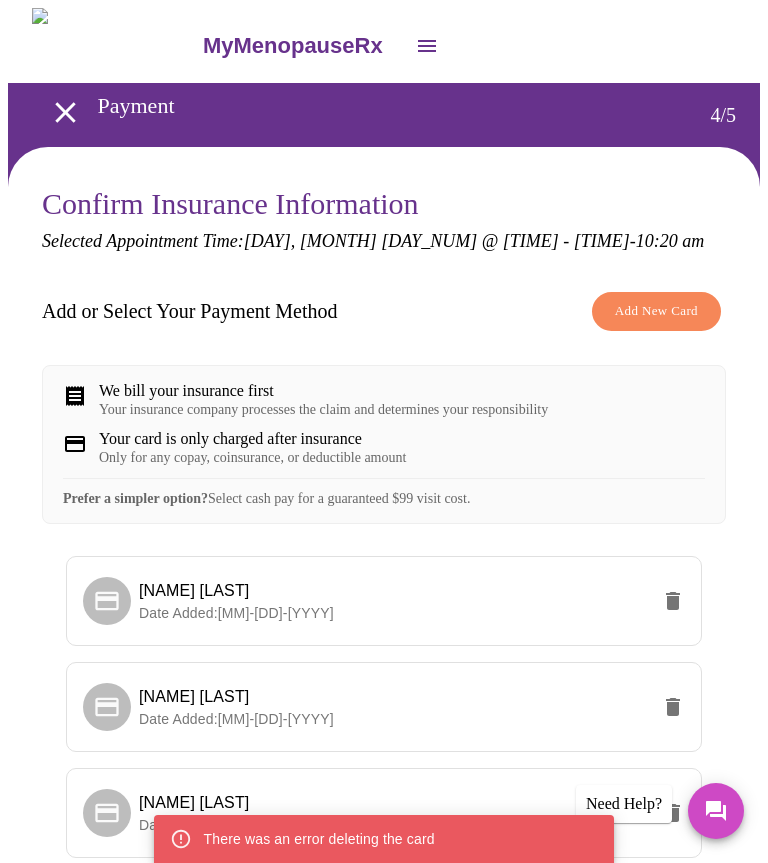 click on "Your insurance company processes the claim and determines your responsibility" at bounding box center (323, 410) 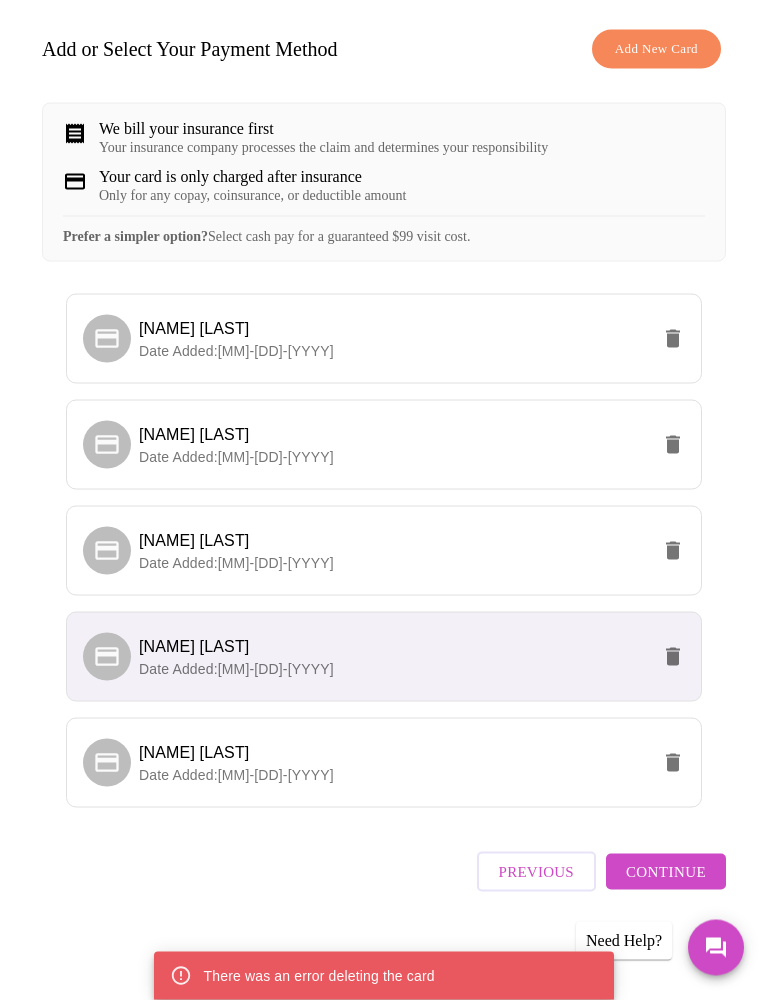 scroll, scrollTop: 280, scrollLeft: 0, axis: vertical 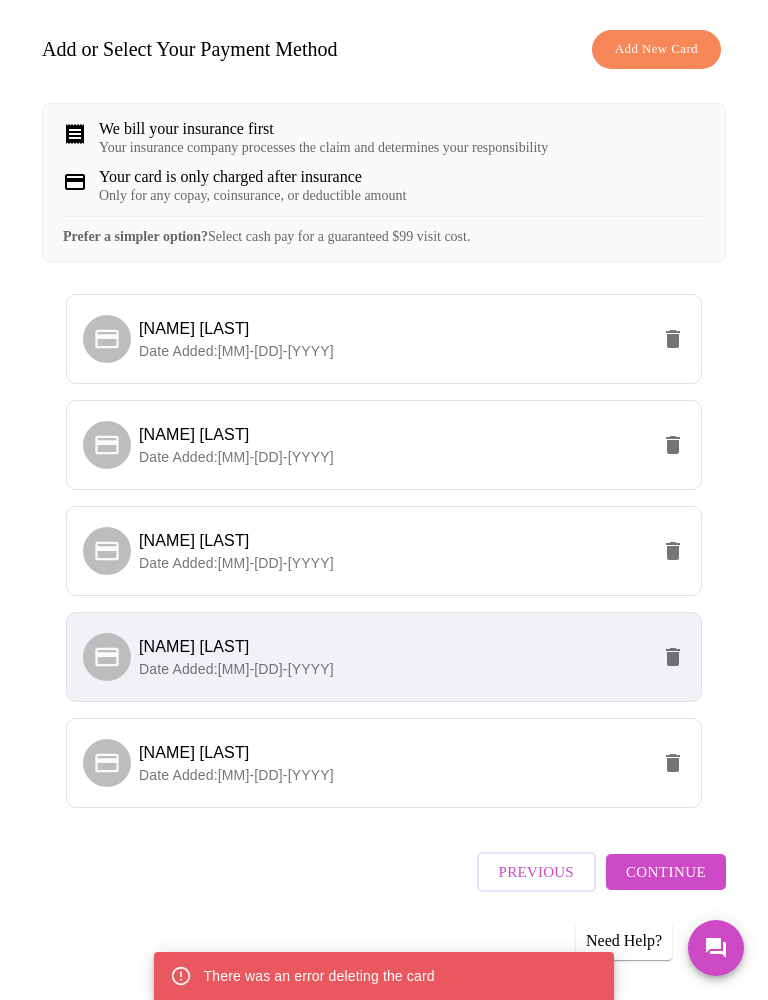 click on "Date Added:  [MM]-[DD]-[YYYY]" at bounding box center [394, 775] 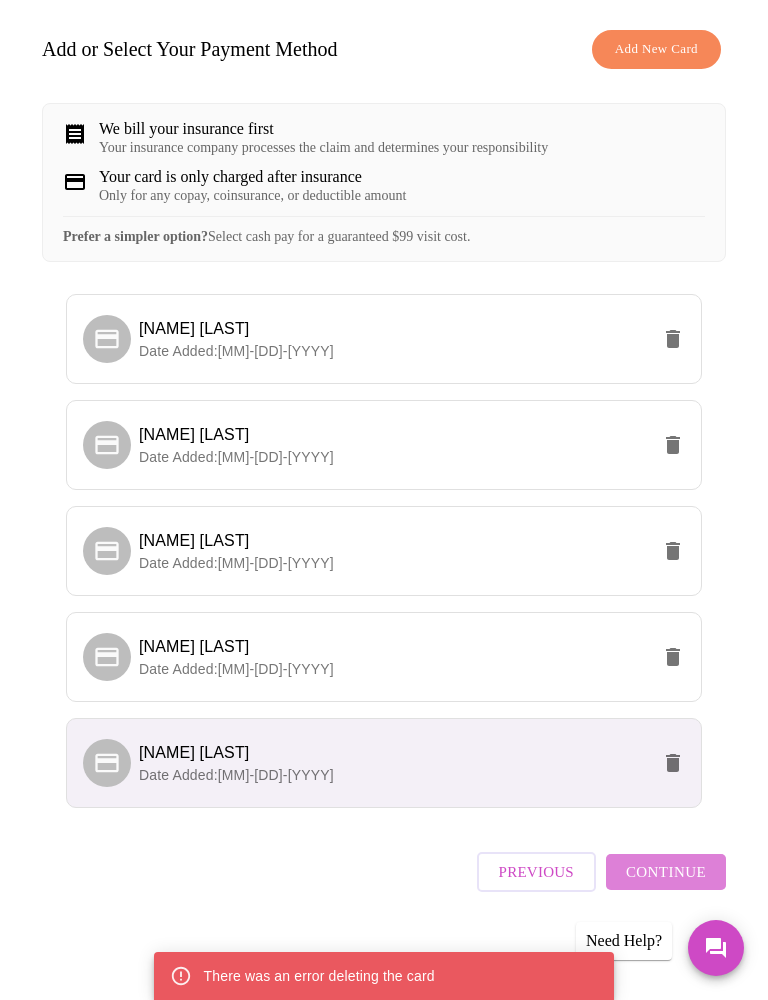 click on "Continue" at bounding box center (666, 872) 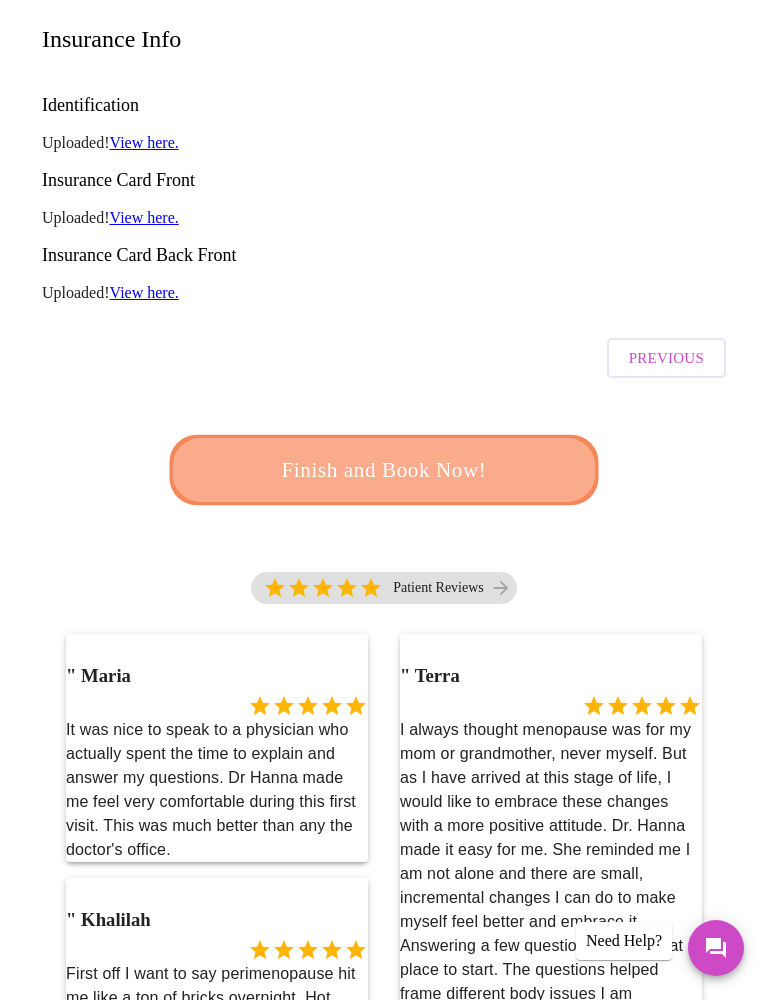 click on "Finish and Book Now!" at bounding box center (384, 470) 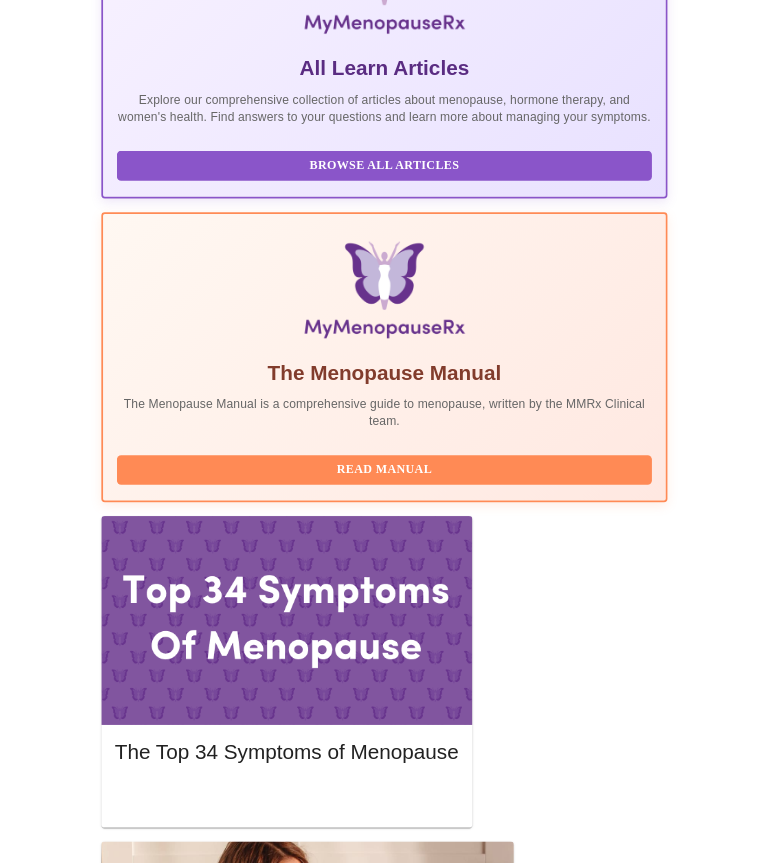 scroll, scrollTop: 0, scrollLeft: 0, axis: both 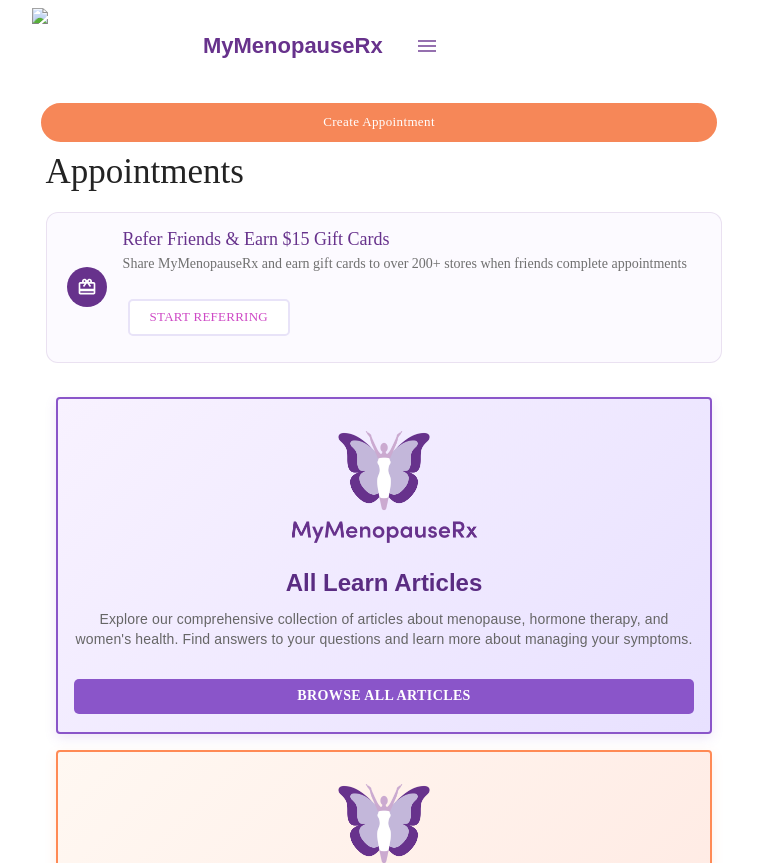 click 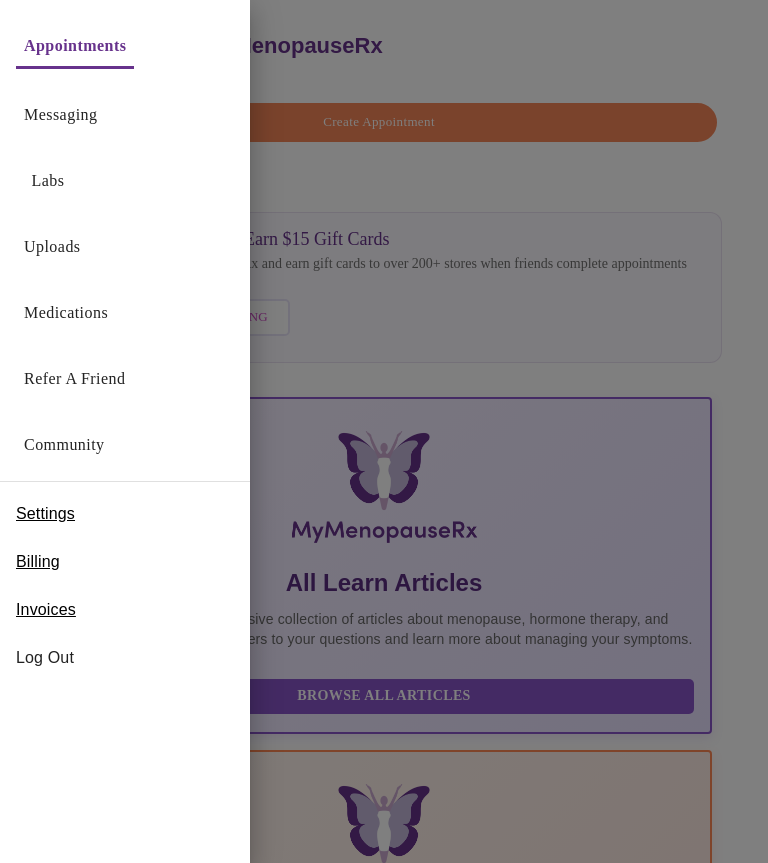 click on "Billing" at bounding box center (125, 562) 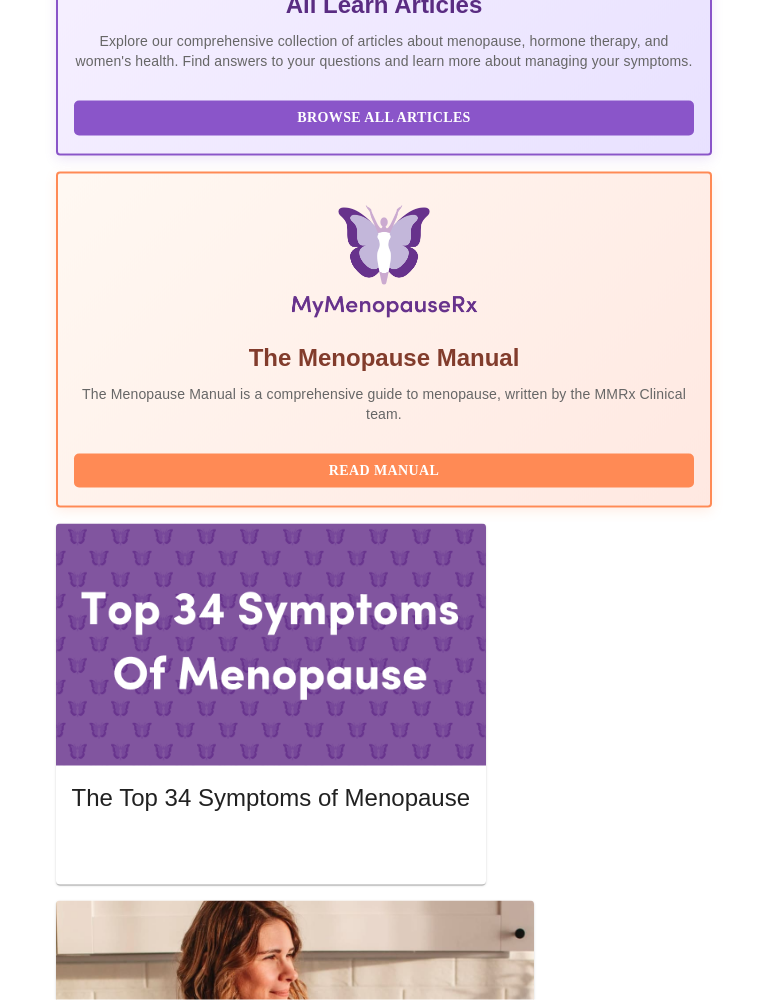 scroll, scrollTop: 579, scrollLeft: 0, axis: vertical 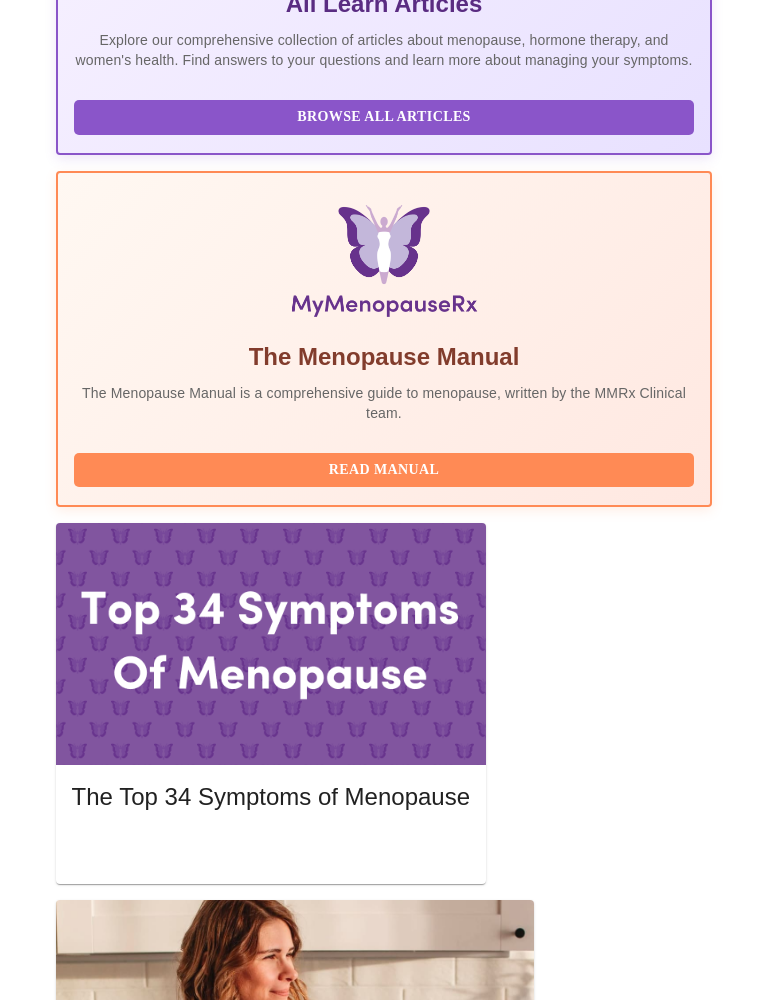 click on "Complete Pre-Assessment" at bounding box center [576, 2914] 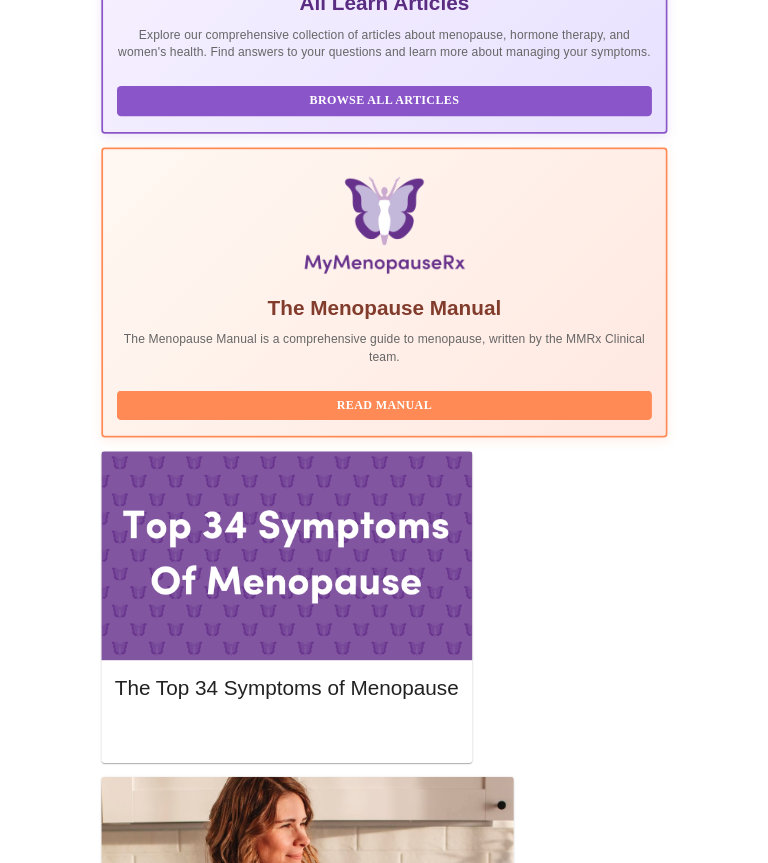 scroll, scrollTop: 0, scrollLeft: 0, axis: both 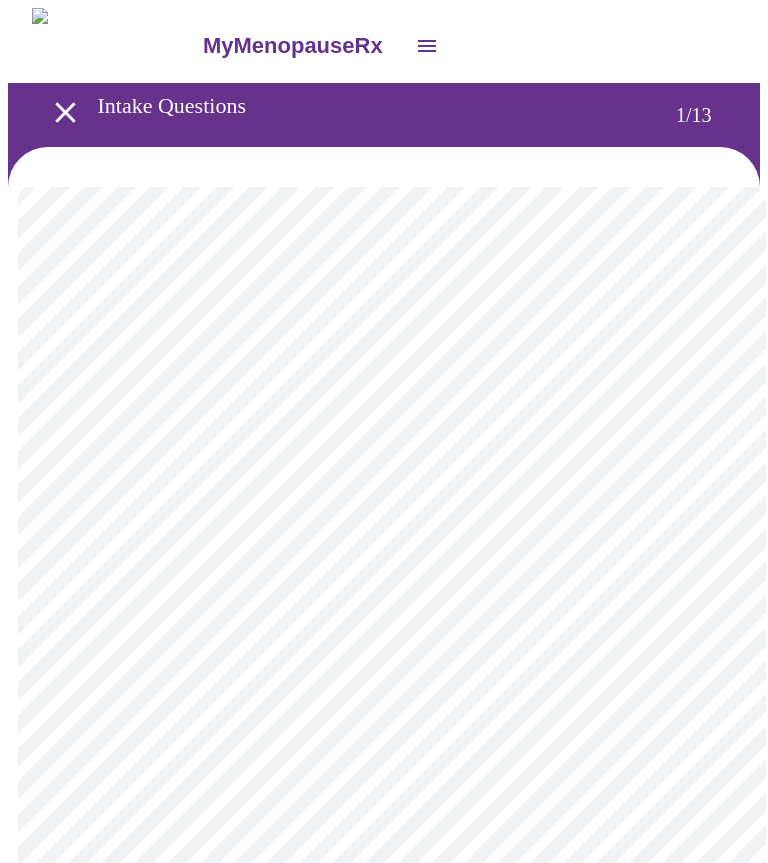 click on "MyMenopauseRx Intake Questions 1  /  13" at bounding box center [384, 923] 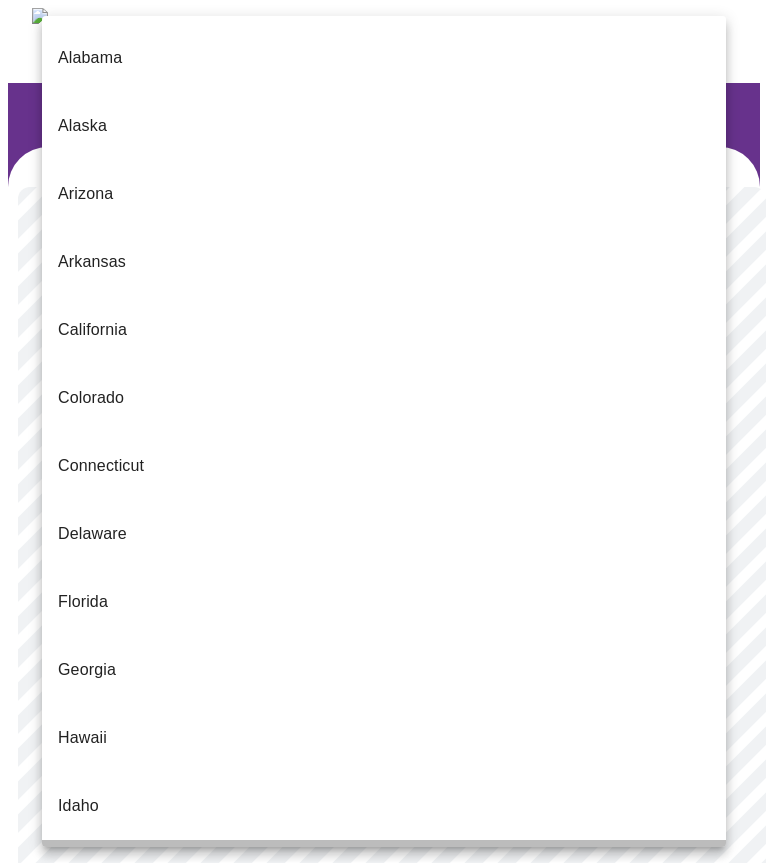 click on "Illinois" at bounding box center [384, 874] 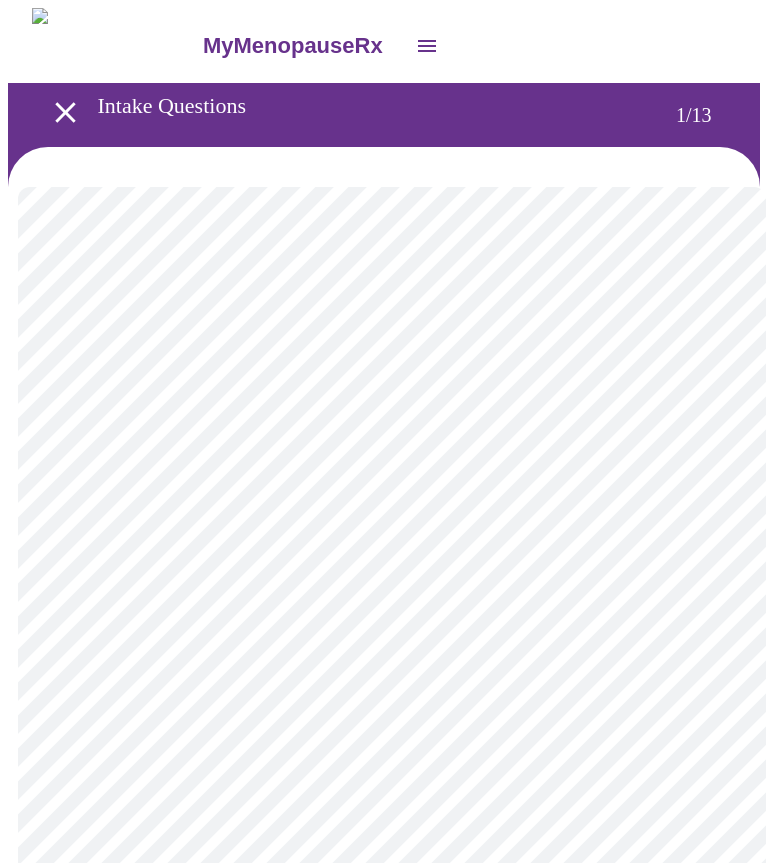 click on "MyMenopauseRx Intake Questions 1  /  13" at bounding box center (384, 917) 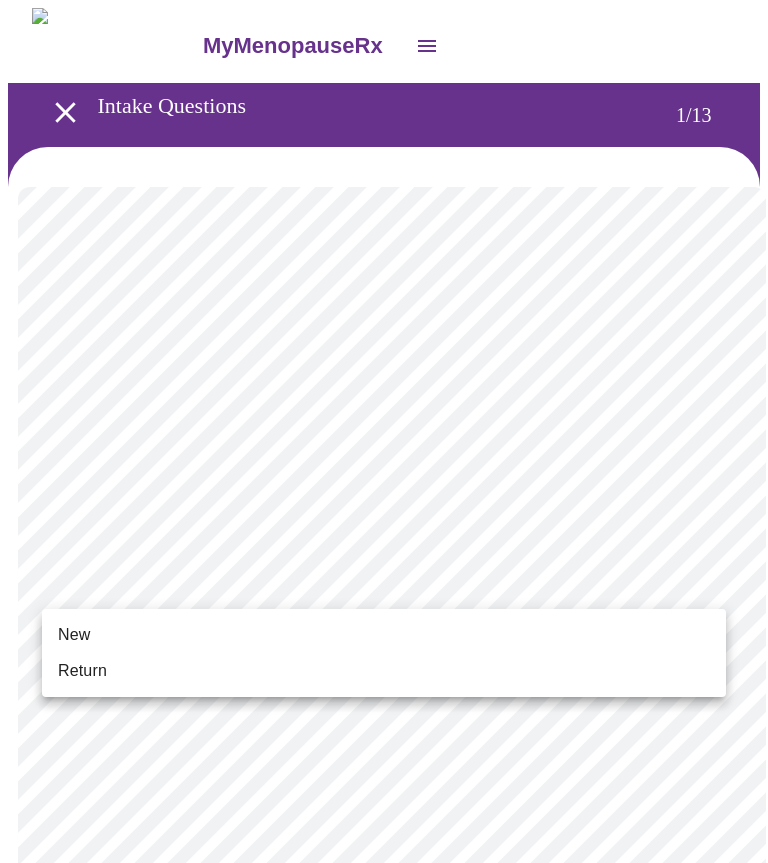 click on "Return" at bounding box center [384, 671] 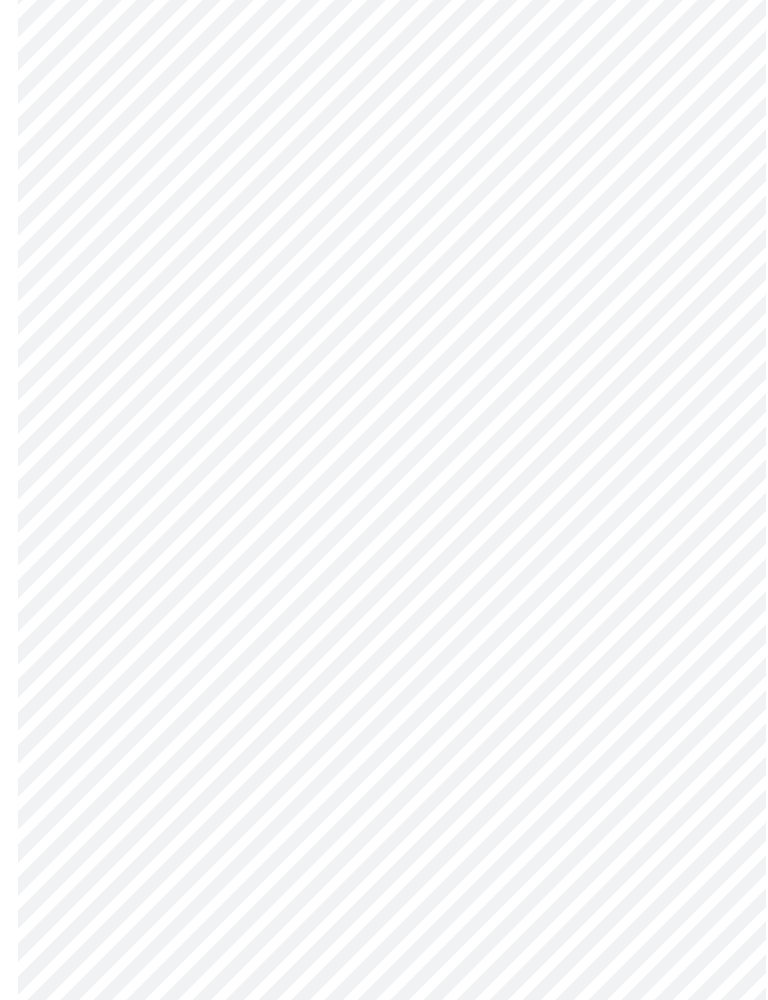 scroll, scrollTop: 0, scrollLeft: 0, axis: both 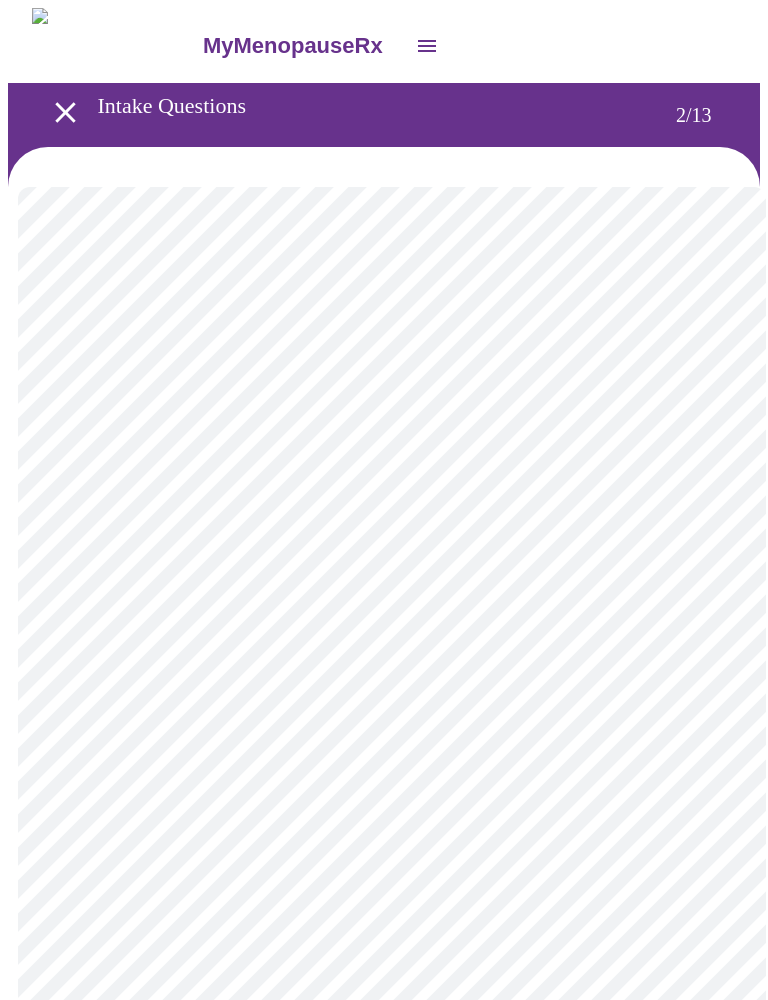 click on "MyMenopauseRx Intake Questions 2  /  13" at bounding box center [384, 635] 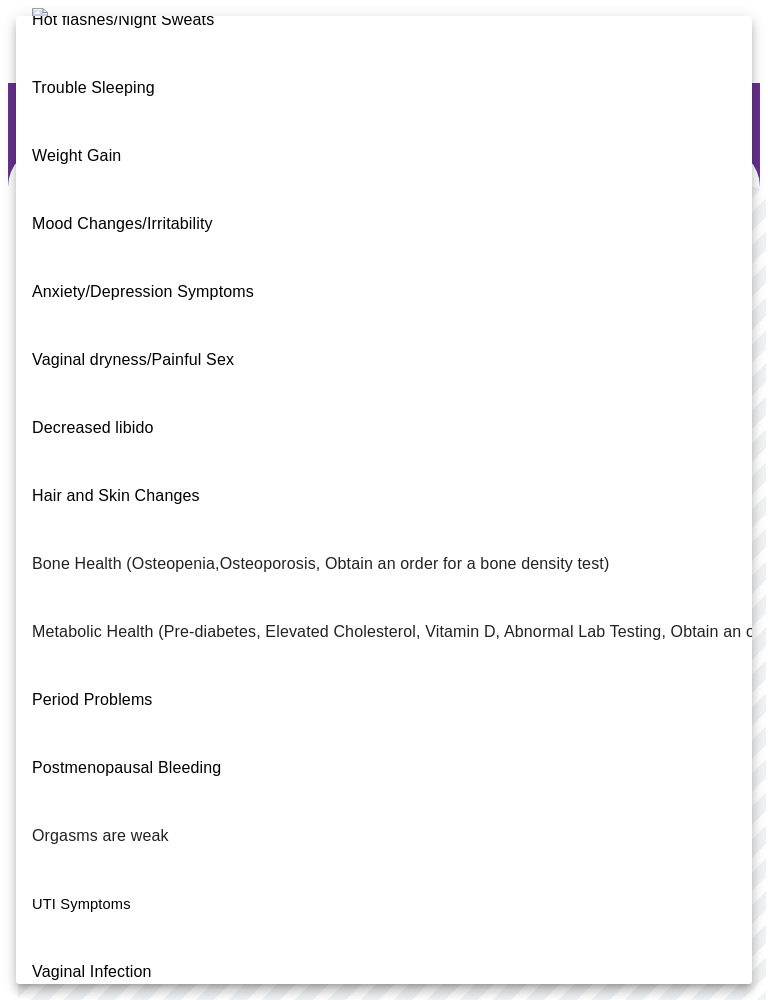 scroll, scrollTop: 36, scrollLeft: 0, axis: vertical 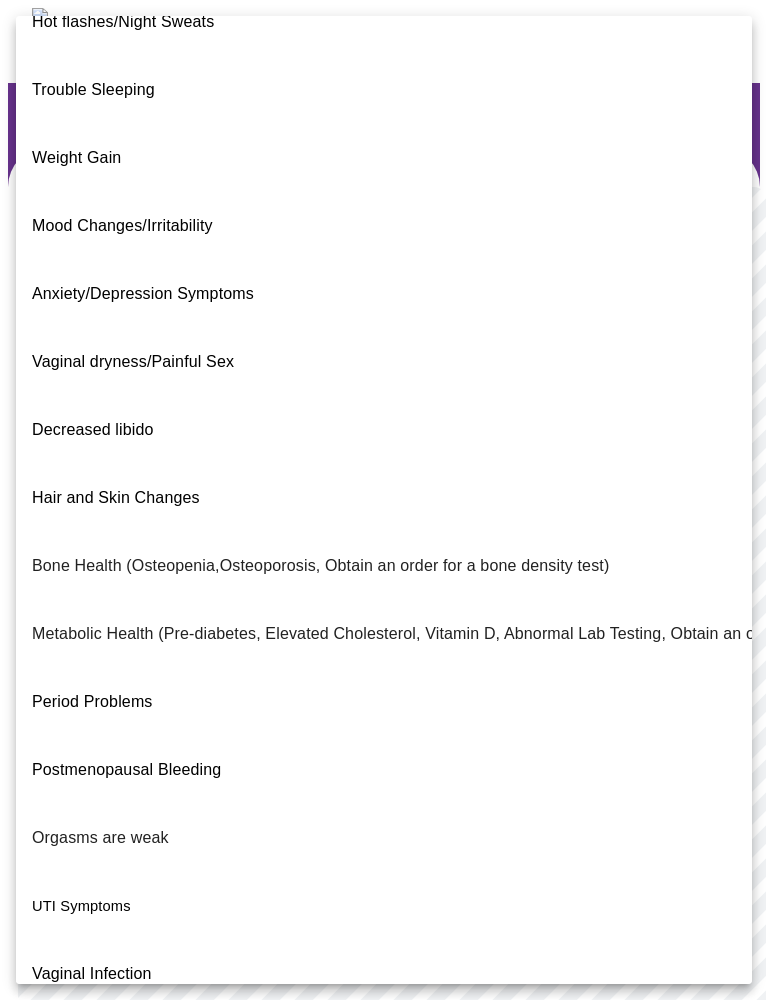 click on "Trouble Sleeping" at bounding box center [93, 89] 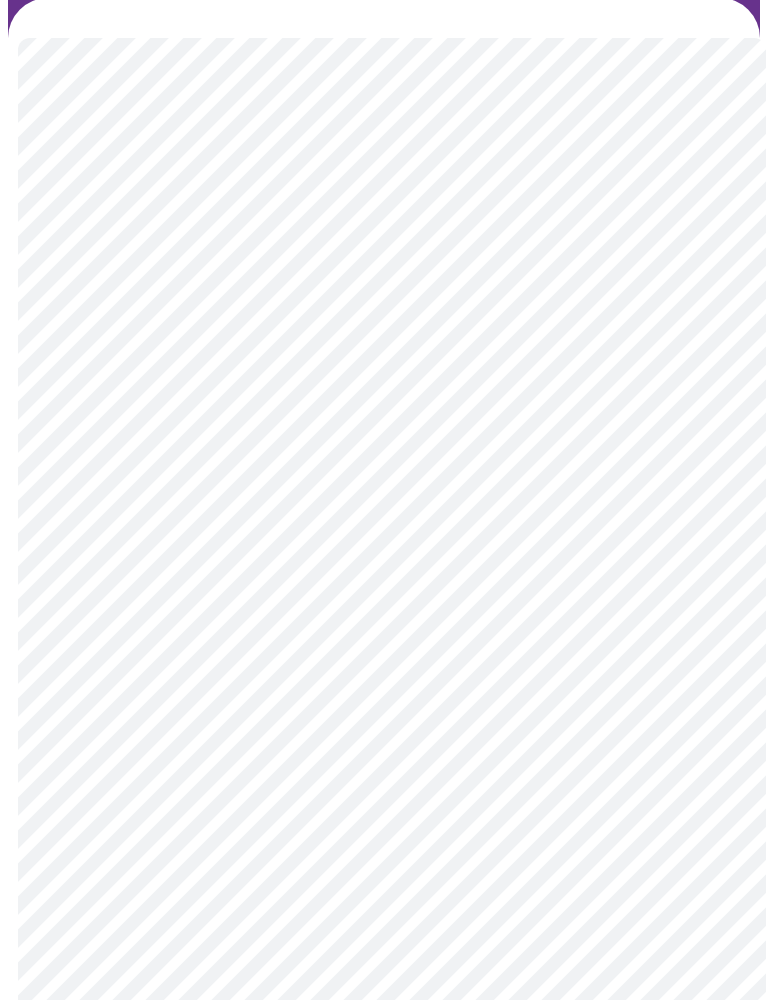 scroll, scrollTop: 156, scrollLeft: 0, axis: vertical 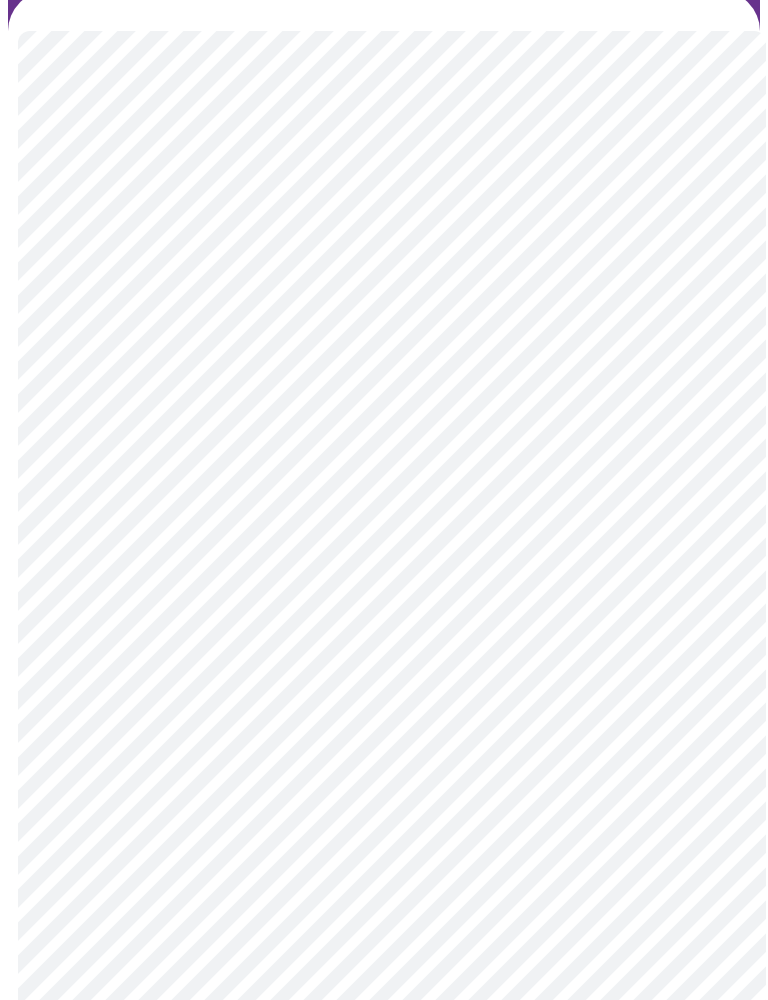 click on "MyMenopauseRx Intake Questions 2  /  13" at bounding box center (384, 474) 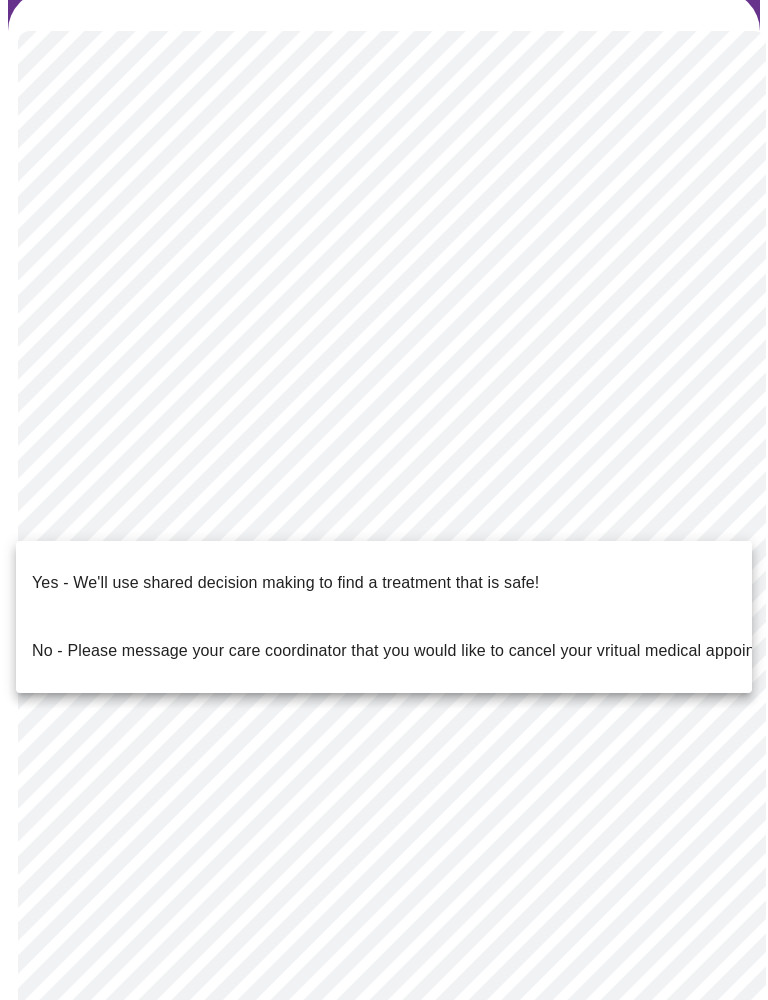 click at bounding box center (384, 500) 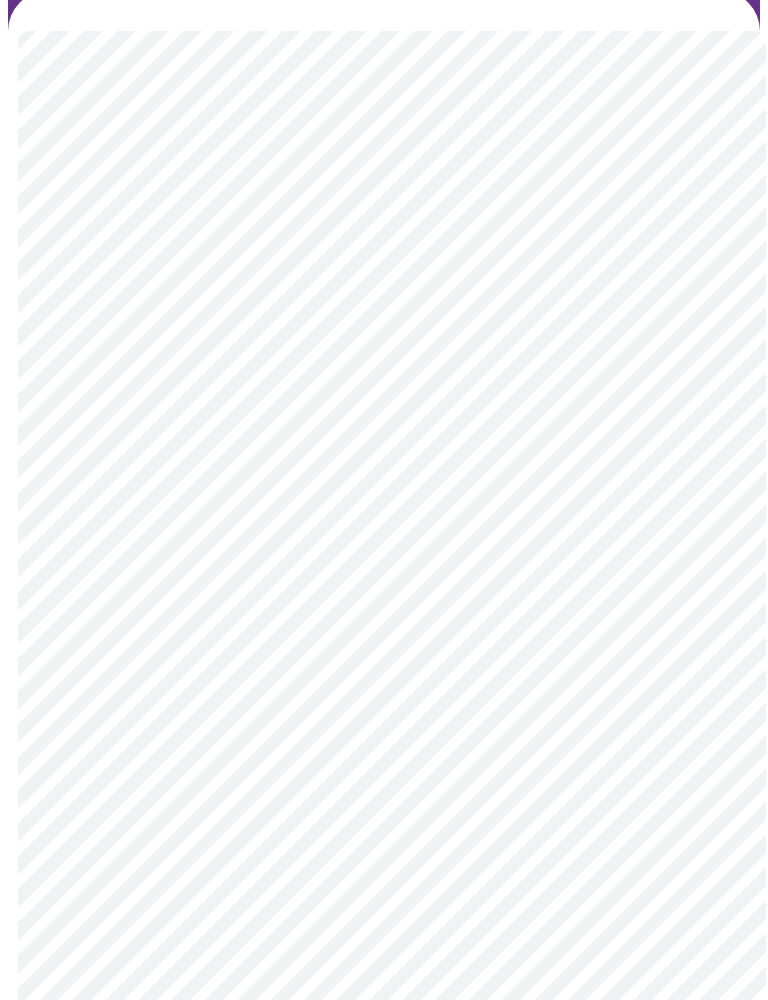 click on "MyMenopauseRx Intake Questions 2  /  13" at bounding box center (384, 474) 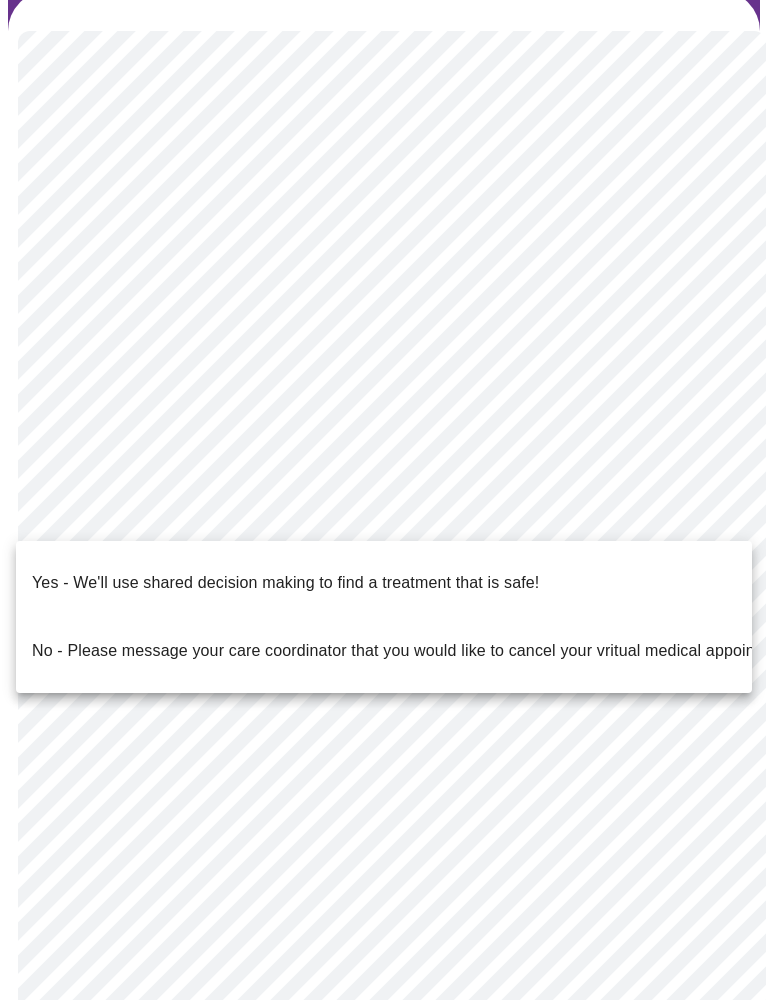 click on "Yes - We'll use shared decision making to find a treatment that is safe!" at bounding box center (285, 583) 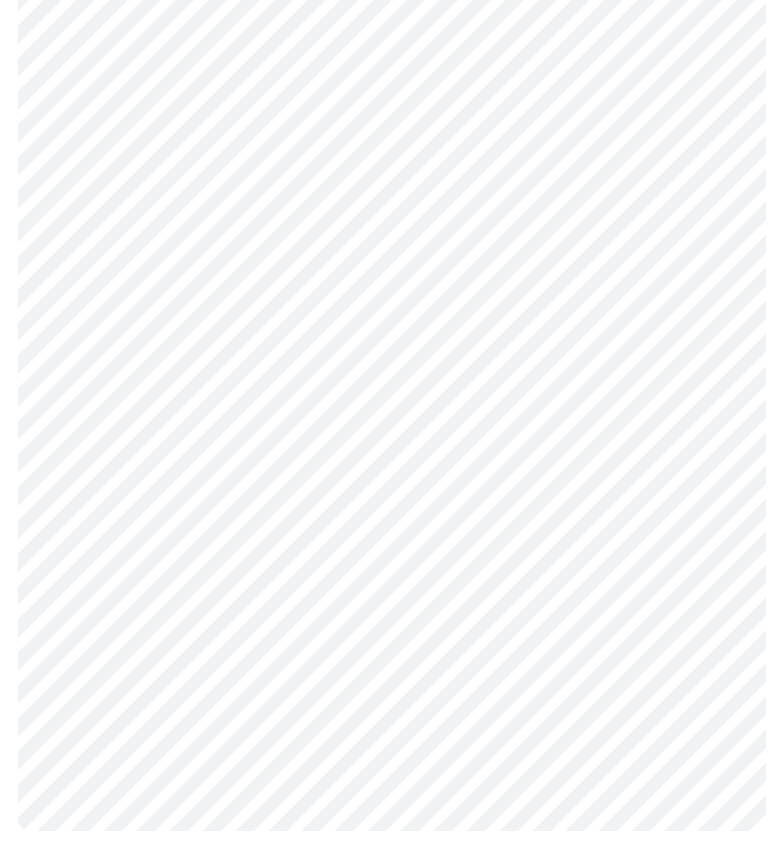 scroll, scrollTop: 0, scrollLeft: 0, axis: both 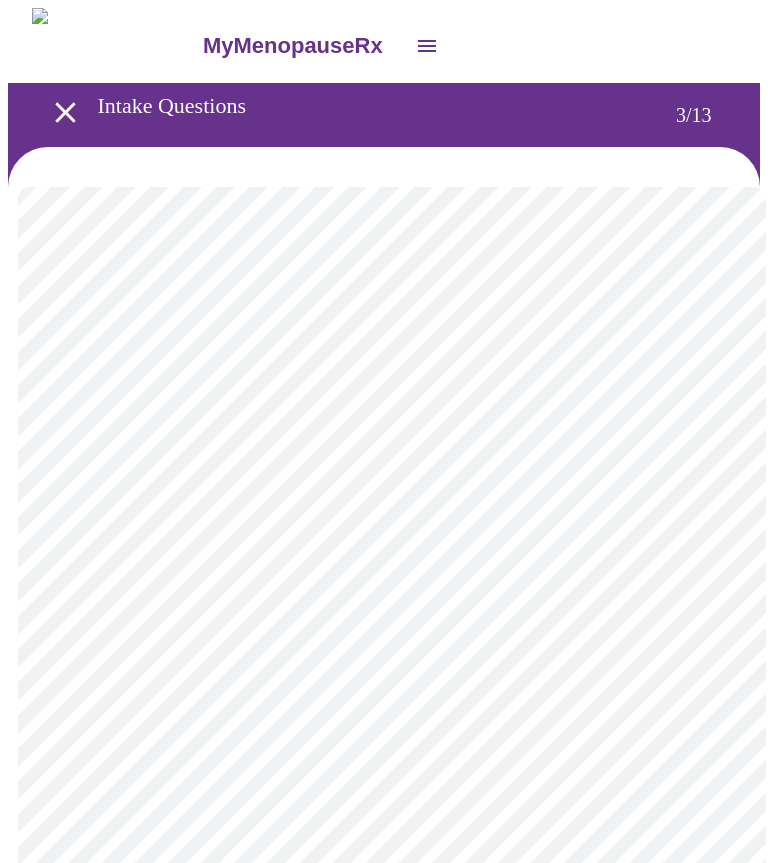 click on "MyMenopauseRx Intake Questions 3  /  13" at bounding box center (384, 1368) 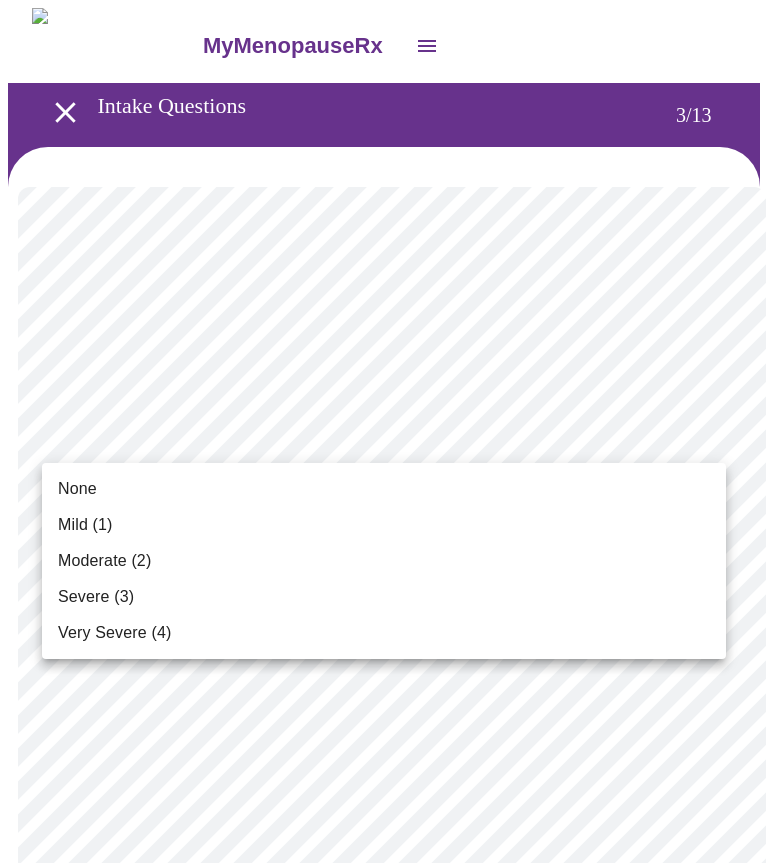 click on "Mild (1)" at bounding box center [85, 525] 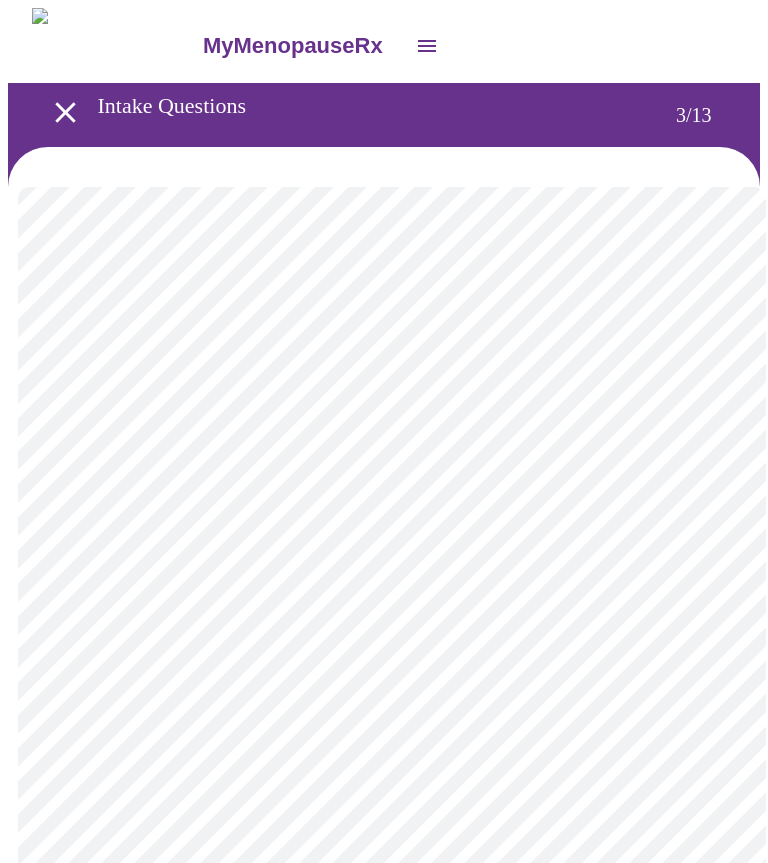 click on "MyMenopauseRx Intake Questions 3  /  13" at bounding box center [384, 1333] 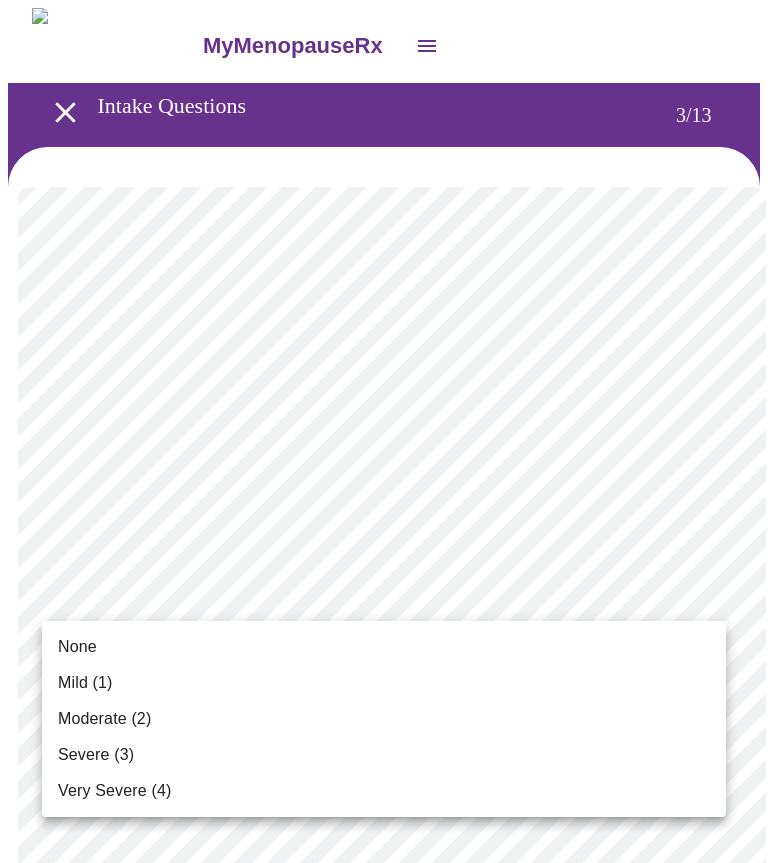 click on "None" at bounding box center [77, 647] 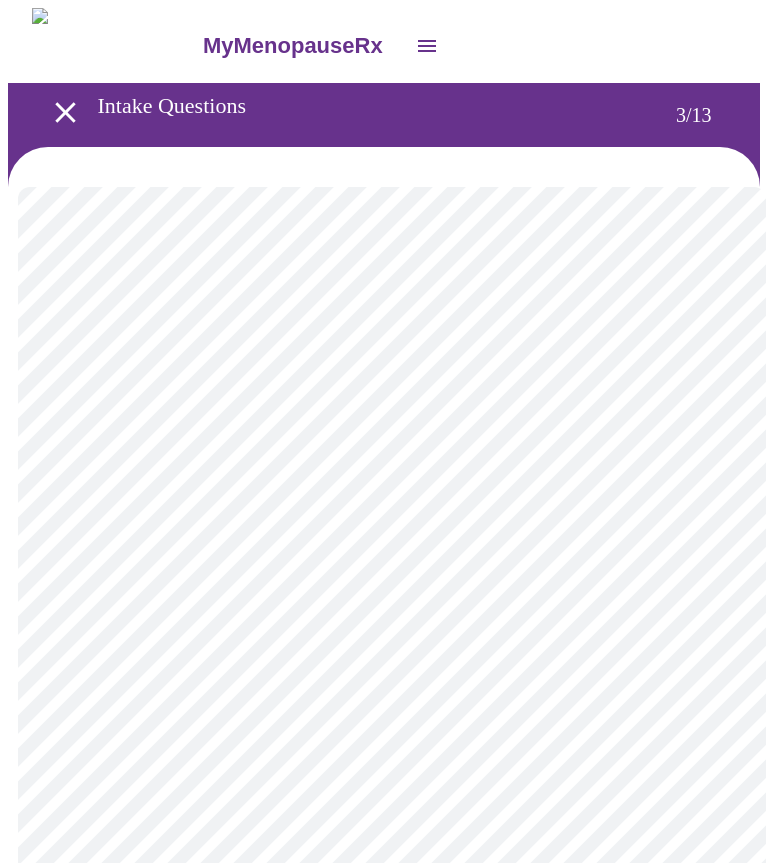click on "MyMenopauseRx Intake Questions 3  /  13" at bounding box center (384, 1319) 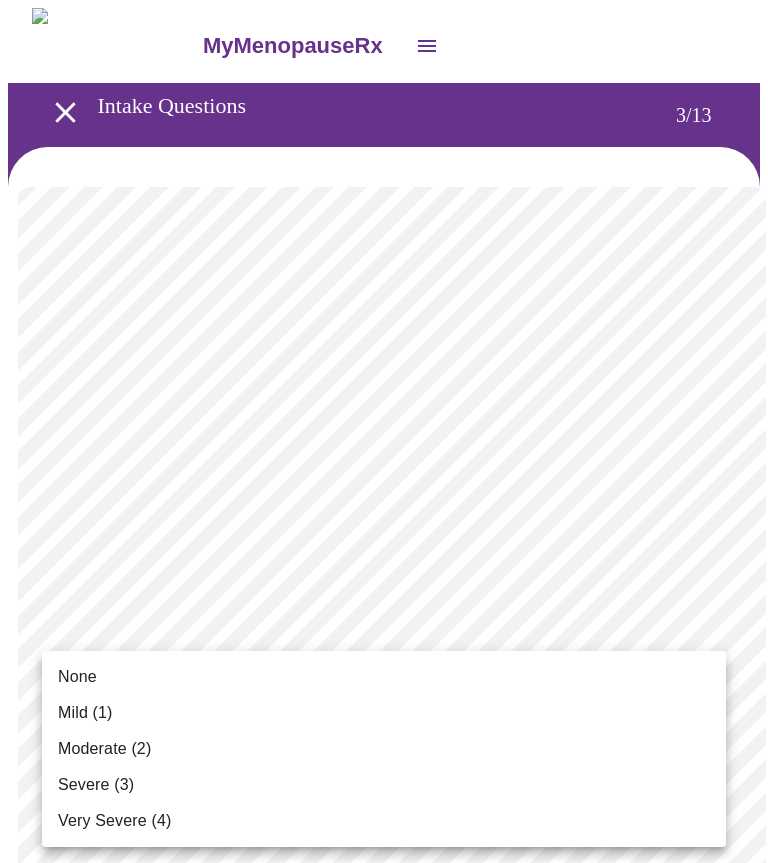 click on "Moderate (2)" at bounding box center [104, 749] 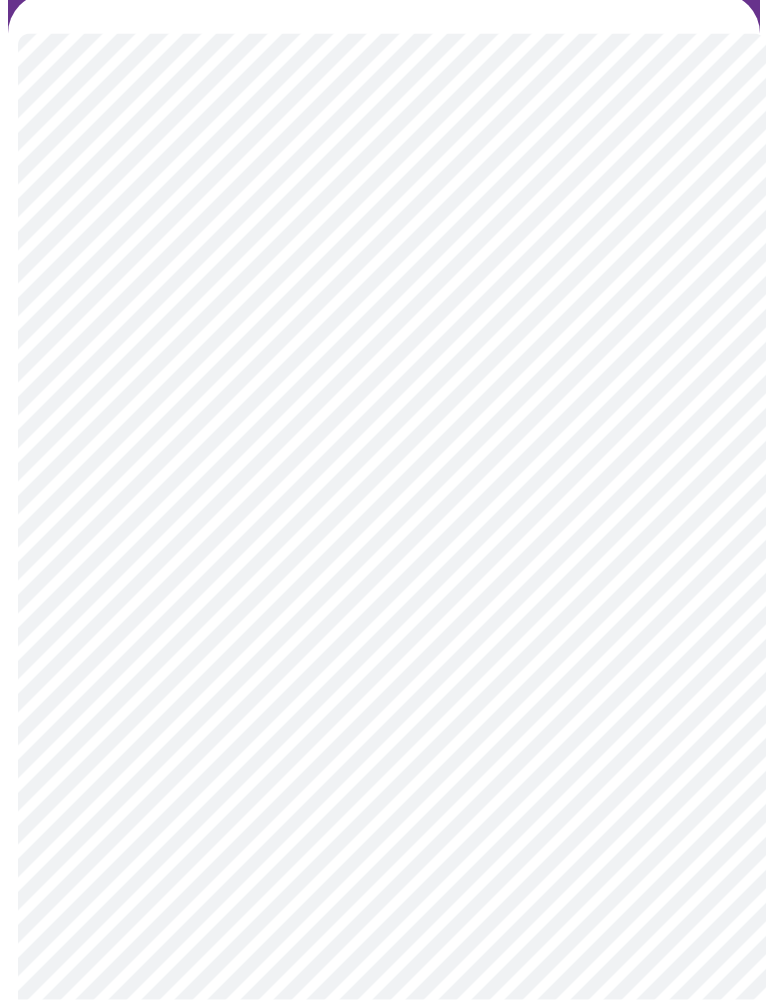 scroll, scrollTop: 158, scrollLeft: 0, axis: vertical 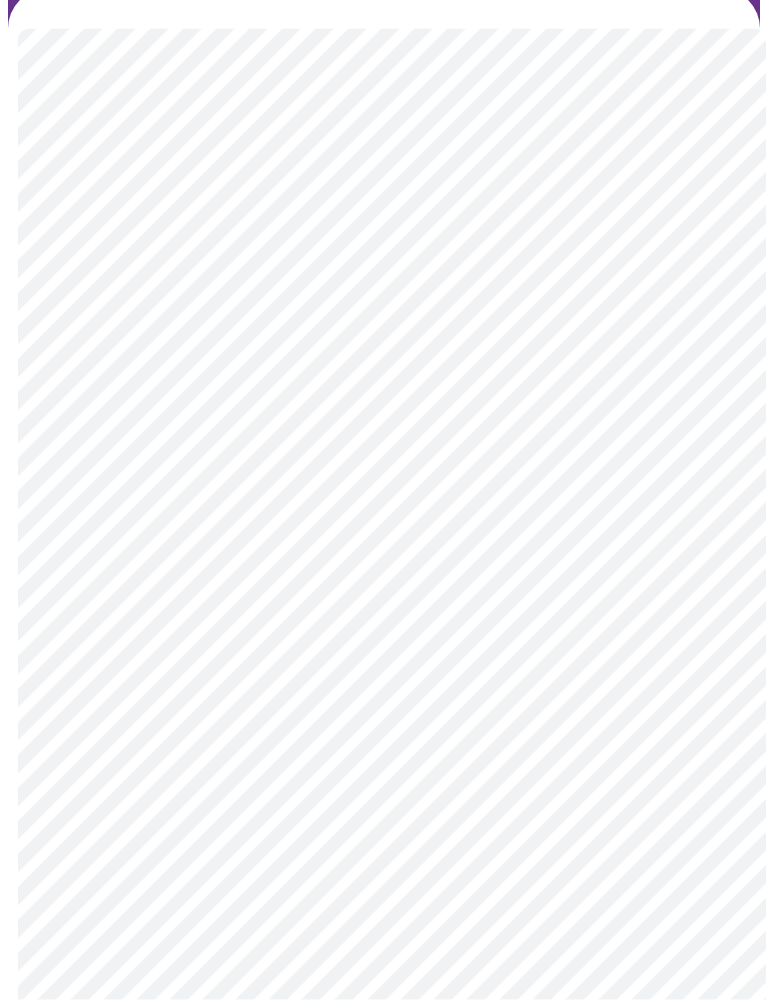 click on "MyMenopauseRx Intake Questions 3  /  13" at bounding box center [384, 1148] 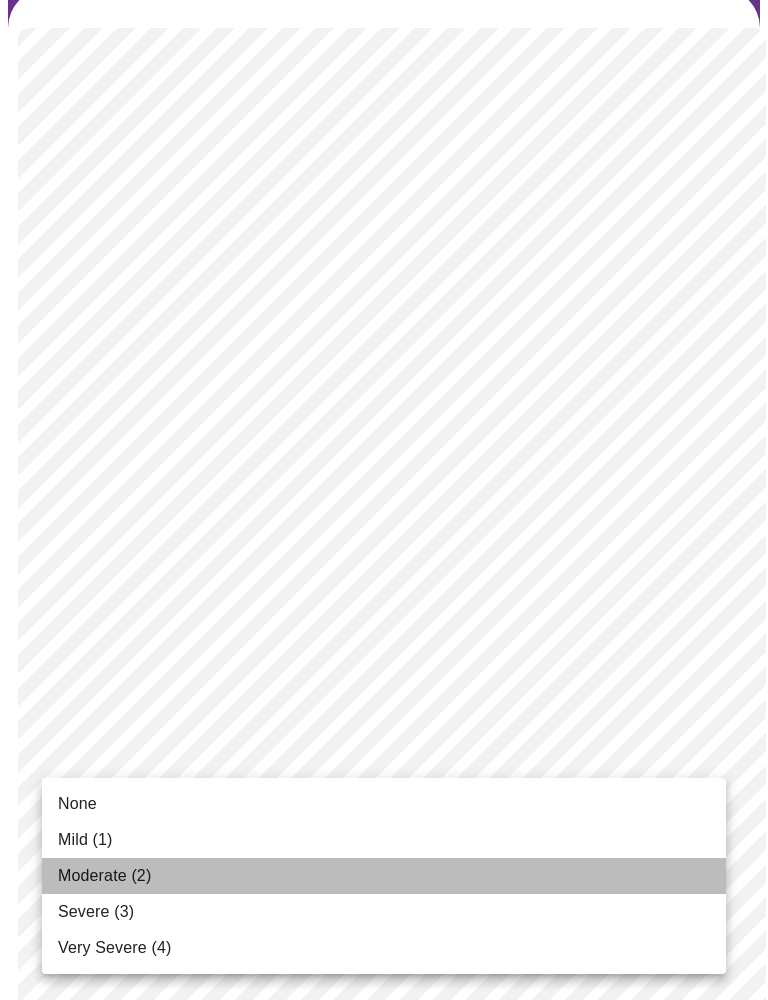 click on "Moderate (2)" at bounding box center (104, 876) 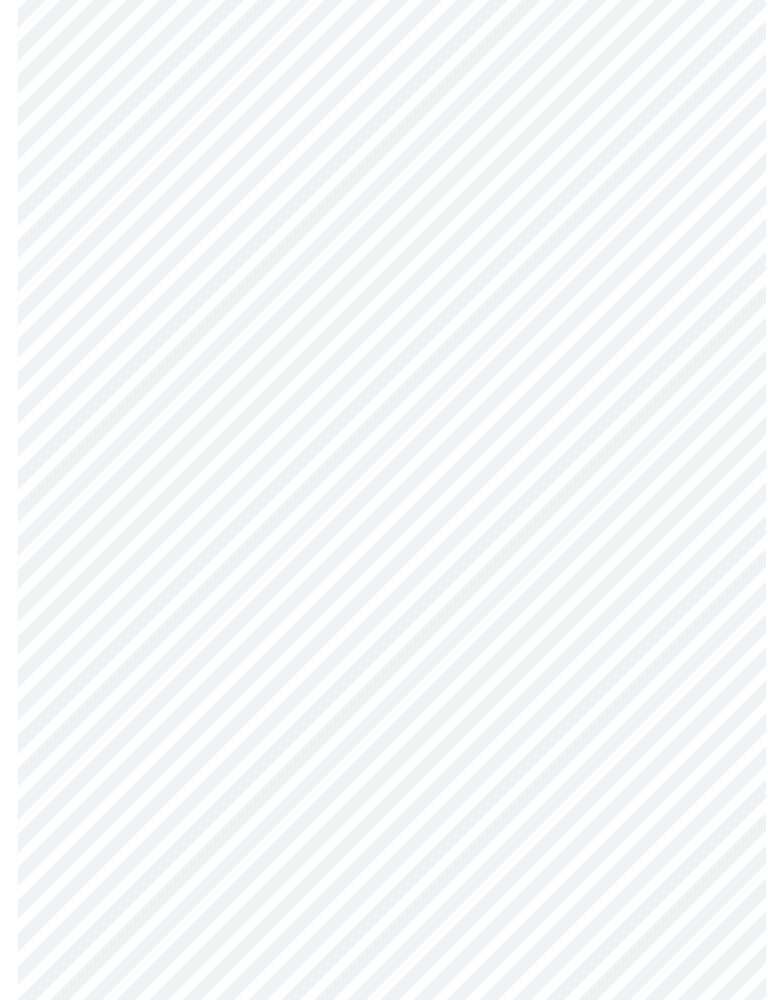 scroll, scrollTop: 289, scrollLeft: 0, axis: vertical 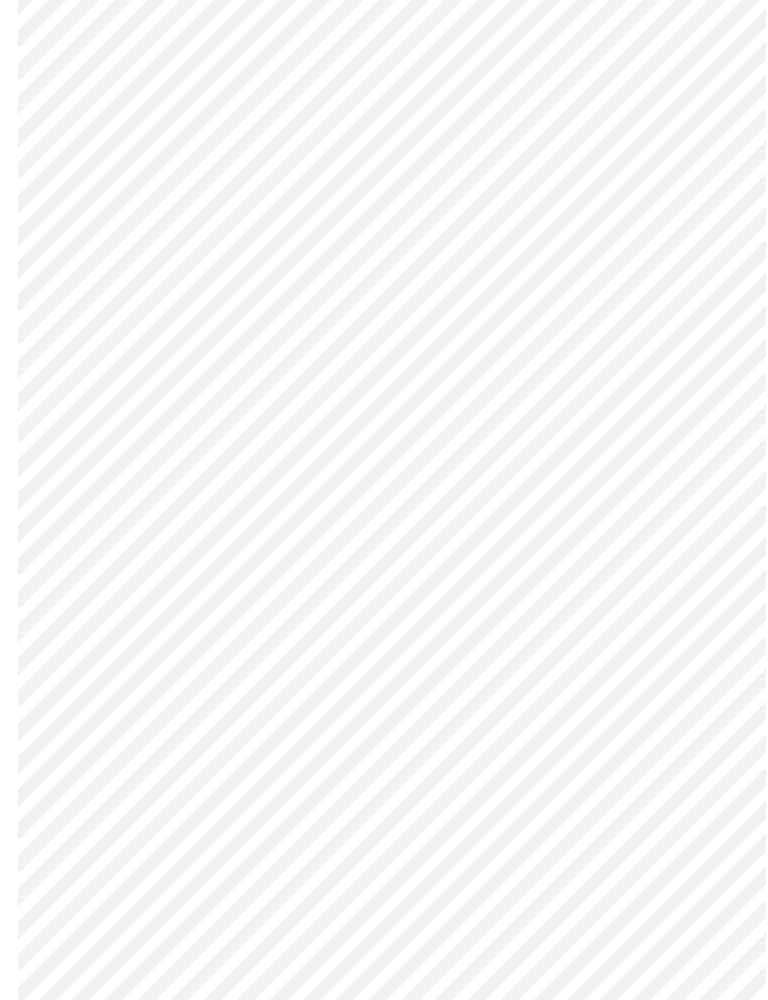 click on "MyMenopauseRx Intake Questions 3  /  13" at bounding box center (384, 1003) 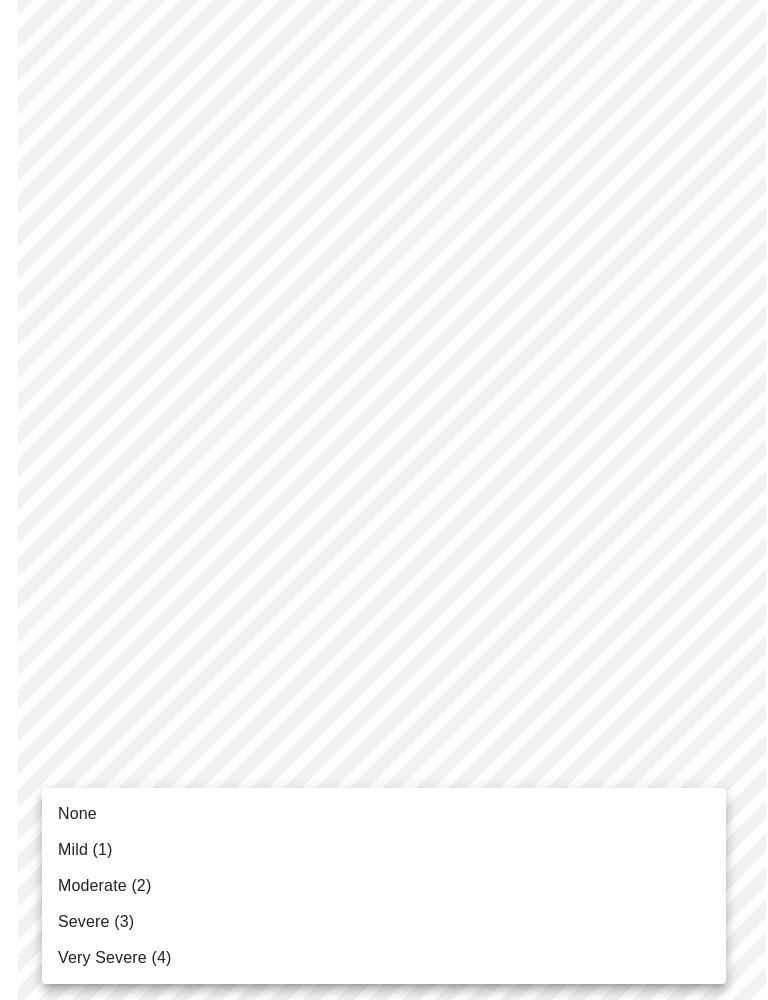 click on "Mild (1)" at bounding box center [384, 850] 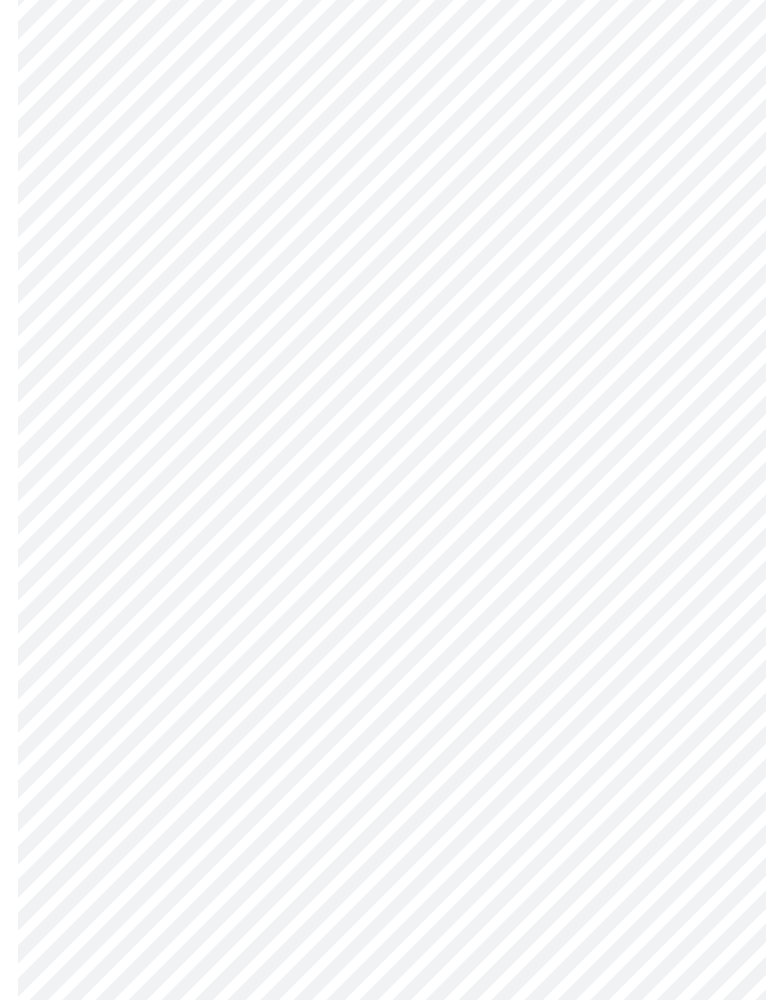 scroll, scrollTop: 404, scrollLeft: 0, axis: vertical 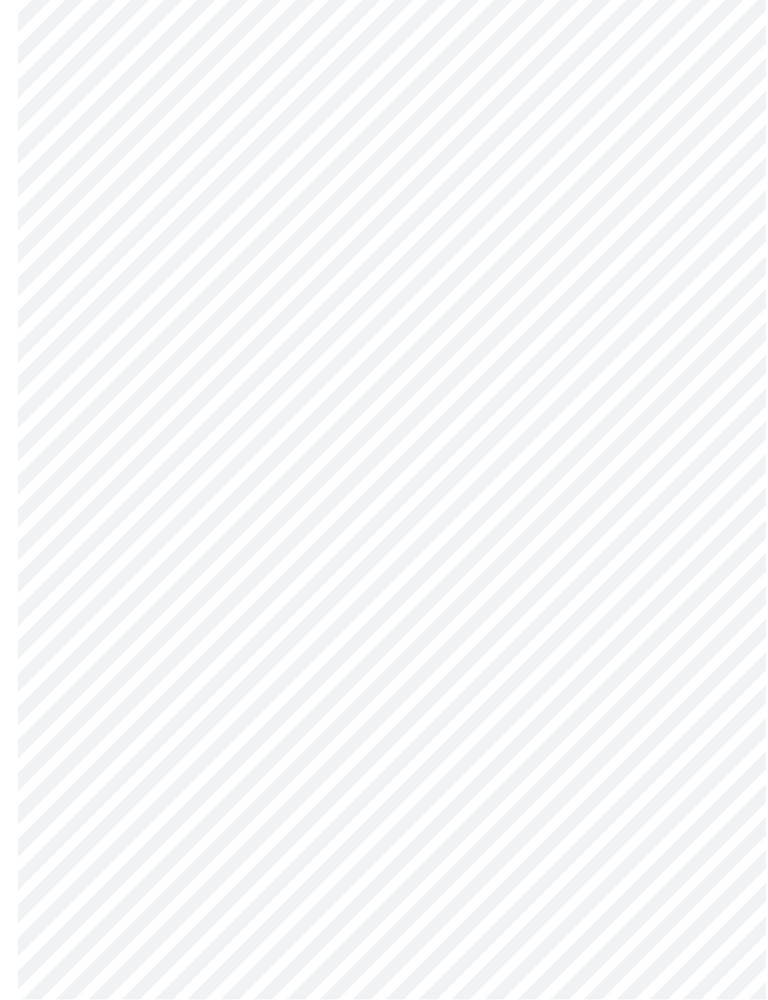 click on "MyMenopauseRx Intake Questions 3  /  13" at bounding box center [384, 875] 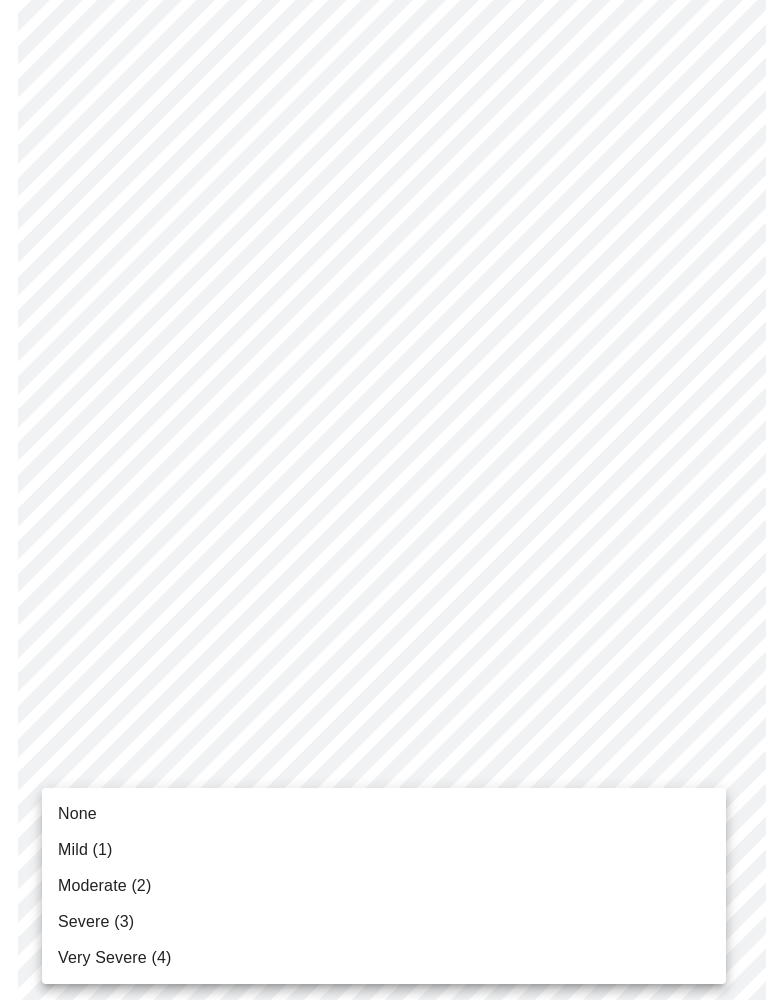 click on "Mild (1)" at bounding box center [384, 850] 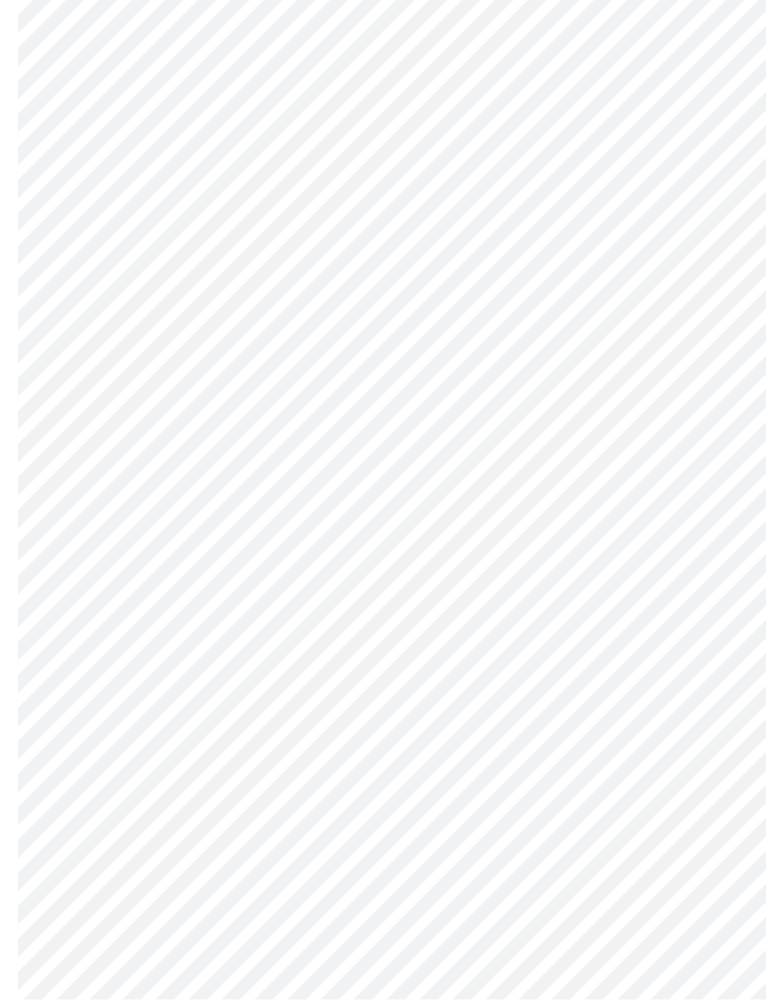 scroll, scrollTop: 473, scrollLeft: 0, axis: vertical 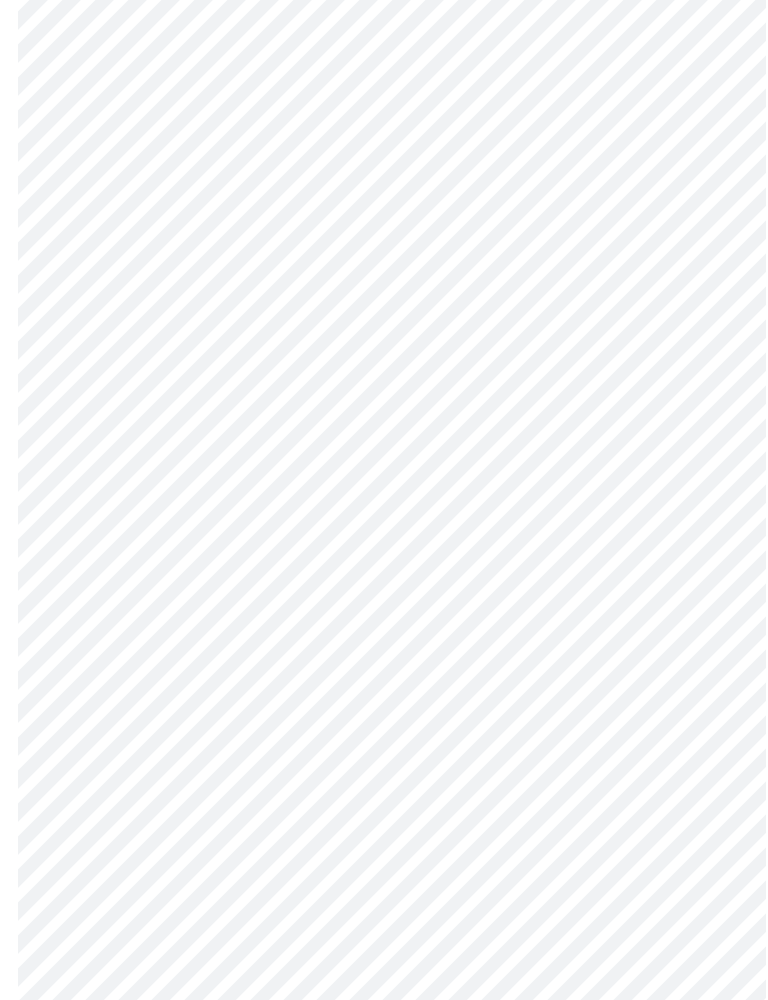 click on "MyMenopauseRx Intake Questions 3  /  13" at bounding box center [384, 792] 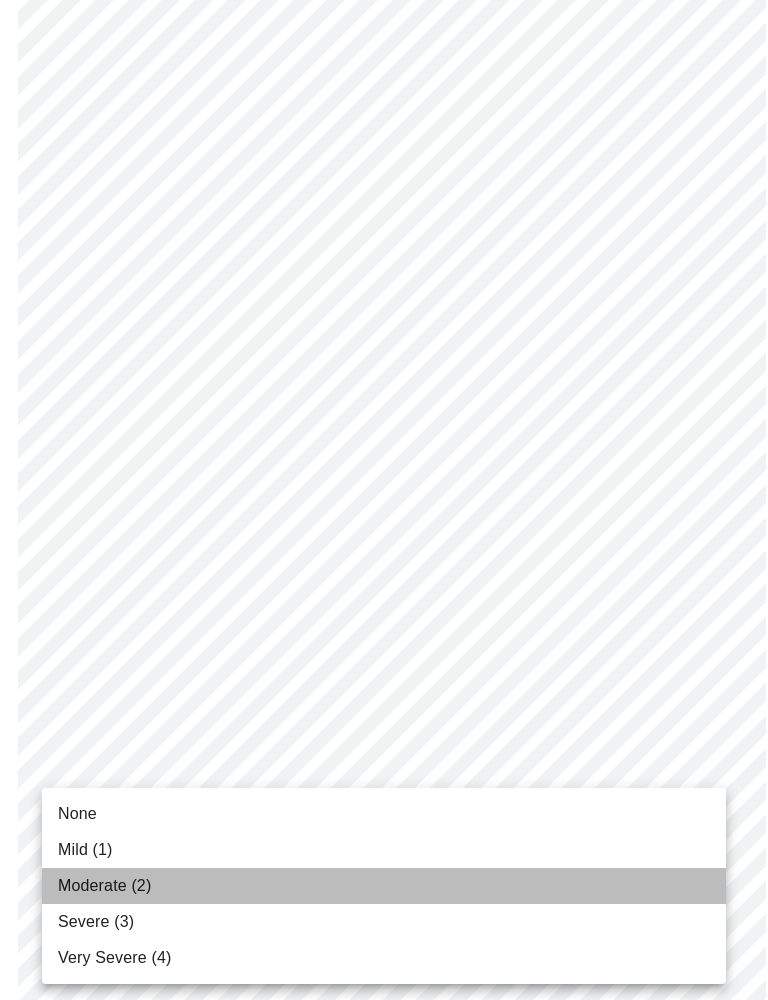 click on "Moderate (2)" at bounding box center (384, 886) 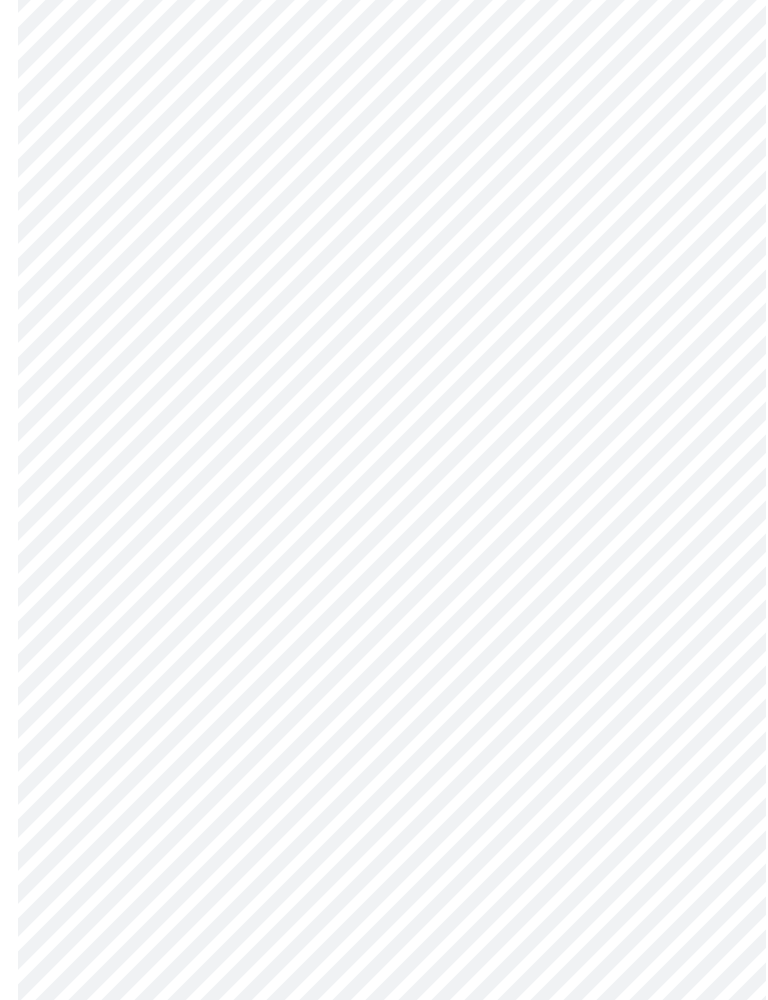scroll, scrollTop: 875, scrollLeft: 0, axis: vertical 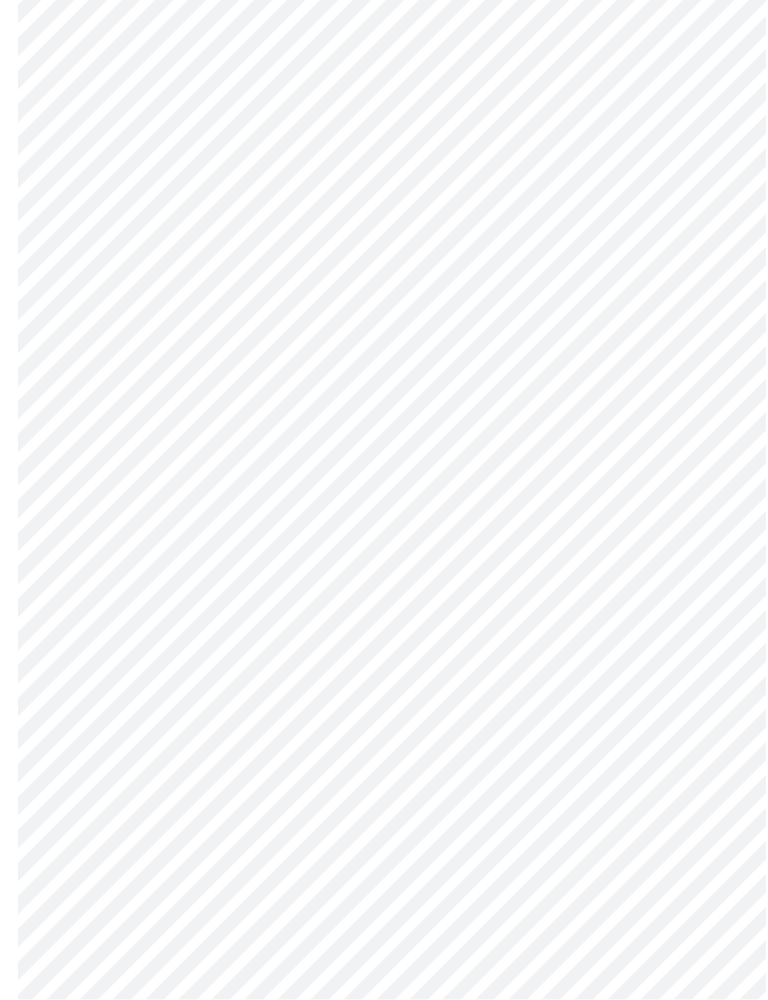 click on "MyMenopauseRx Intake Questions 3  /  13" at bounding box center [384, 377] 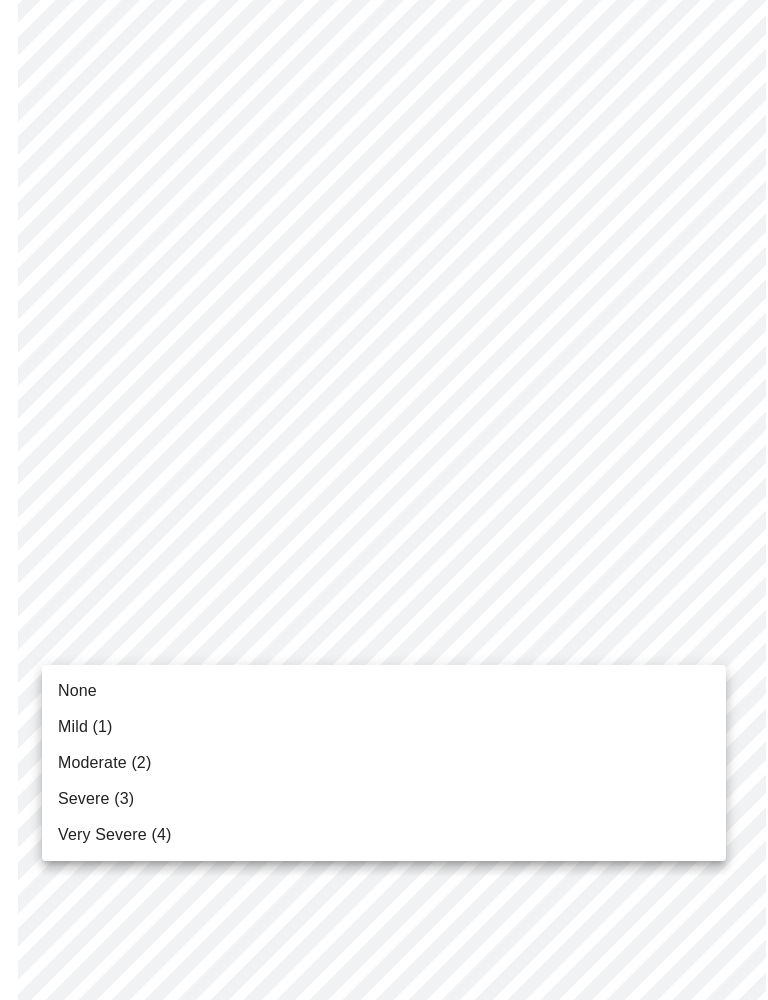 click on "Mild (1)" at bounding box center [384, 727] 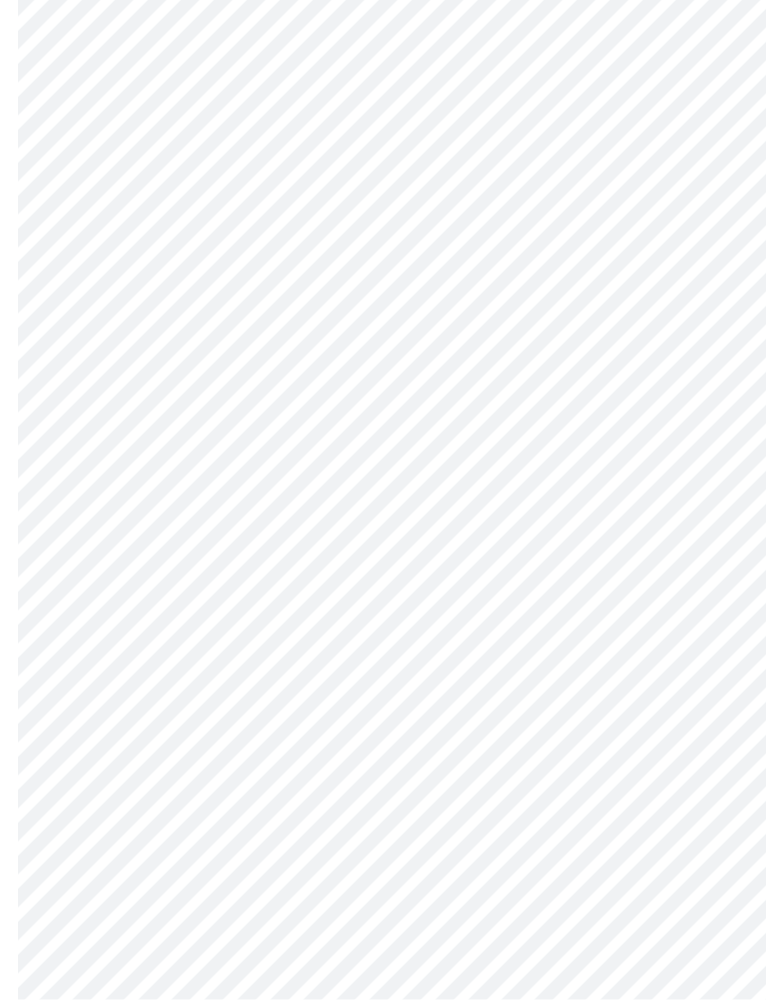 click on "MyMenopauseRx Intake Questions 3  /  13" at bounding box center [384, 290] 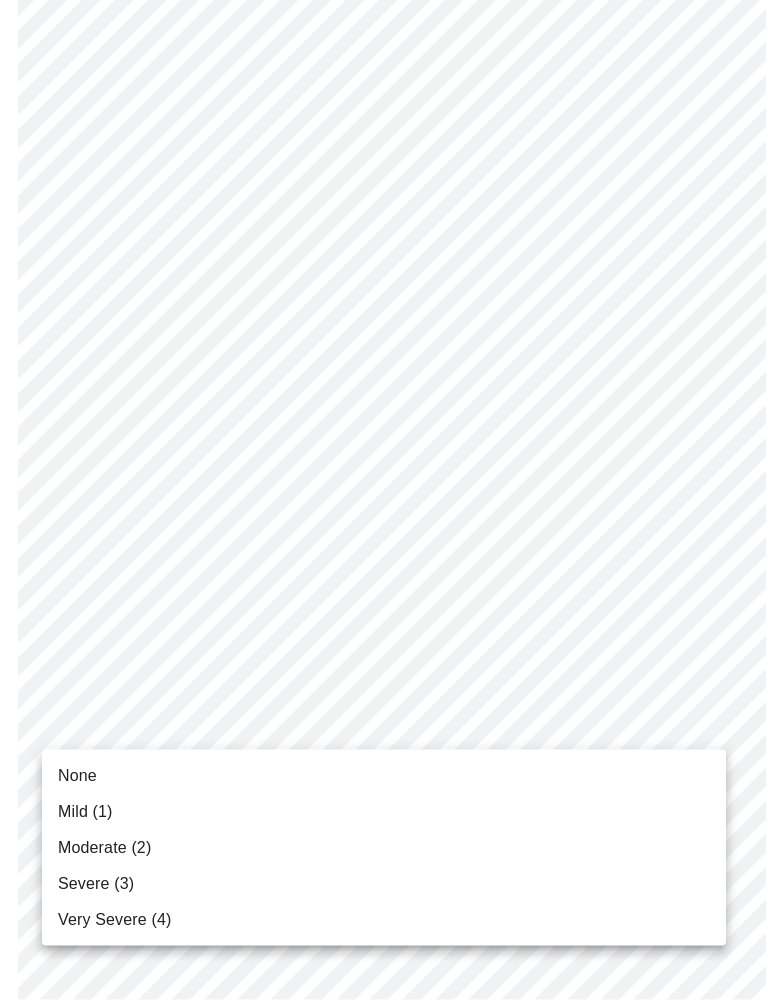scroll, scrollTop: 949, scrollLeft: 0, axis: vertical 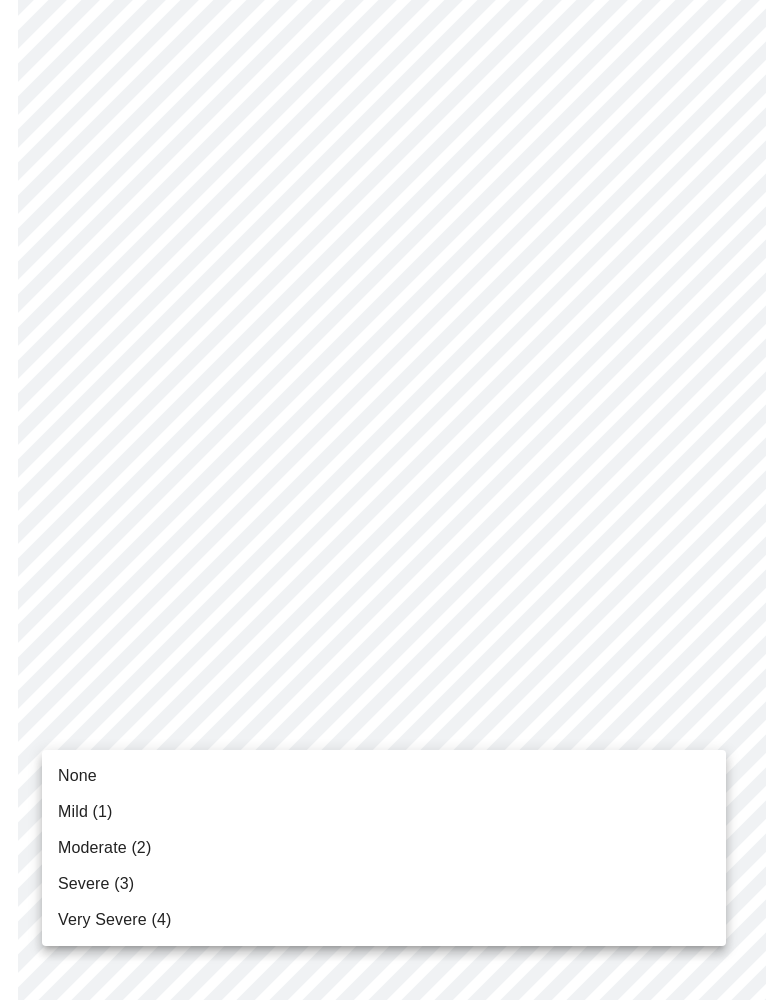 click on "None" at bounding box center [384, 776] 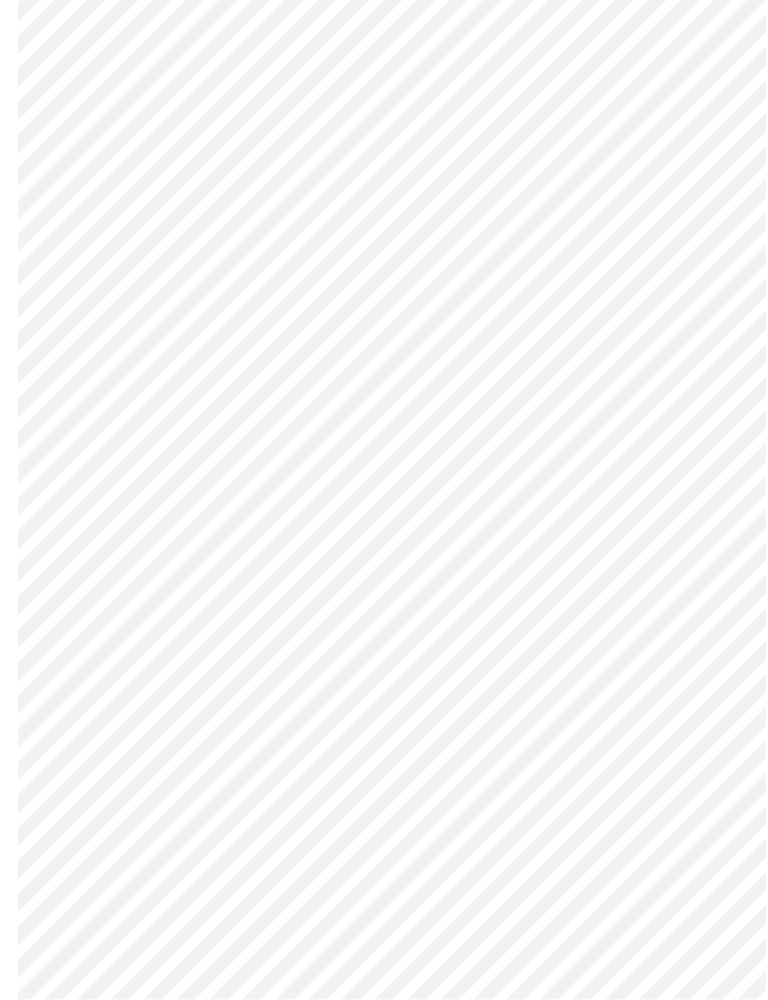 scroll, scrollTop: 1177, scrollLeft: 0, axis: vertical 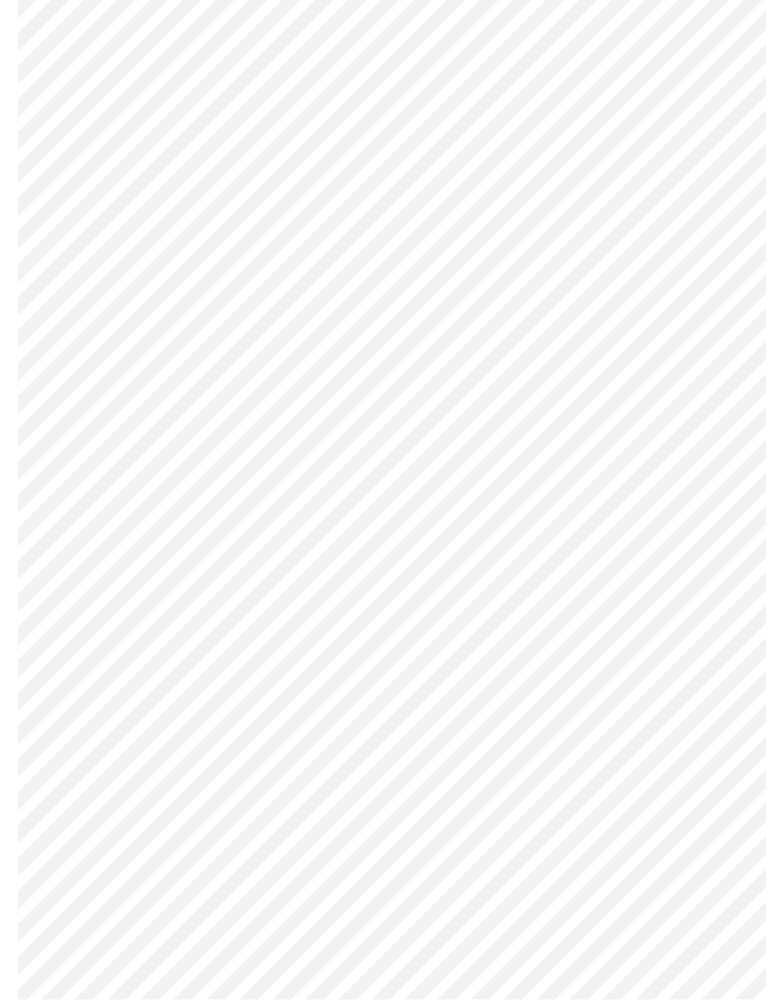 click on "MyMenopauseRx Intake Questions 3  /  13" at bounding box center [384, 48] 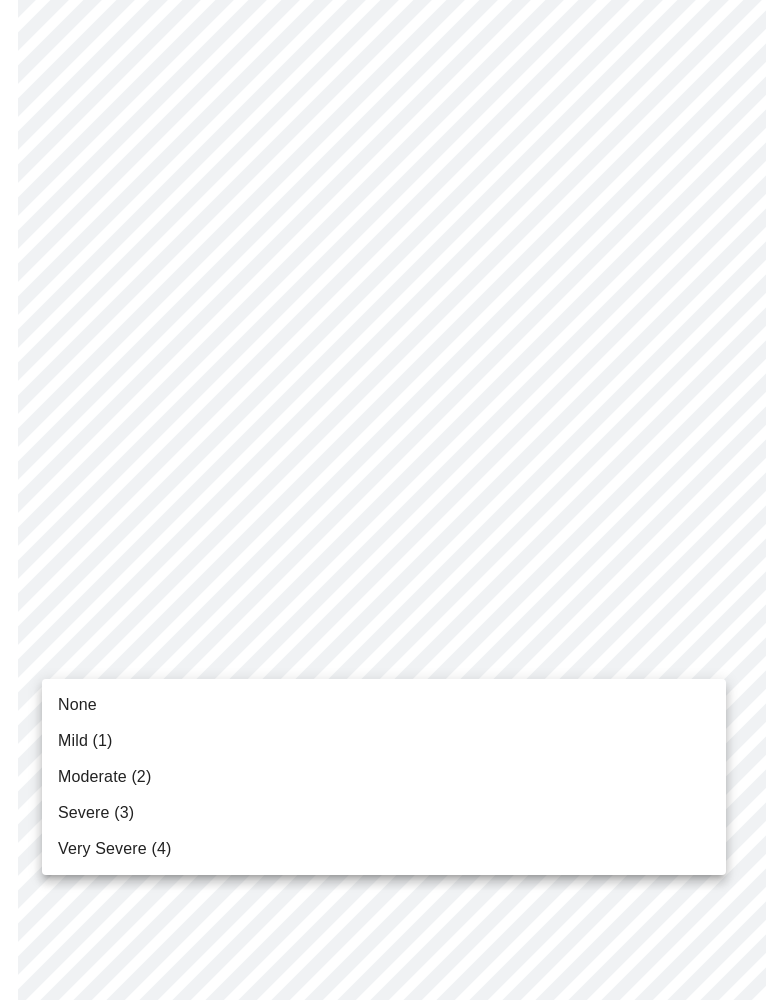 click on "None" at bounding box center (77, 705) 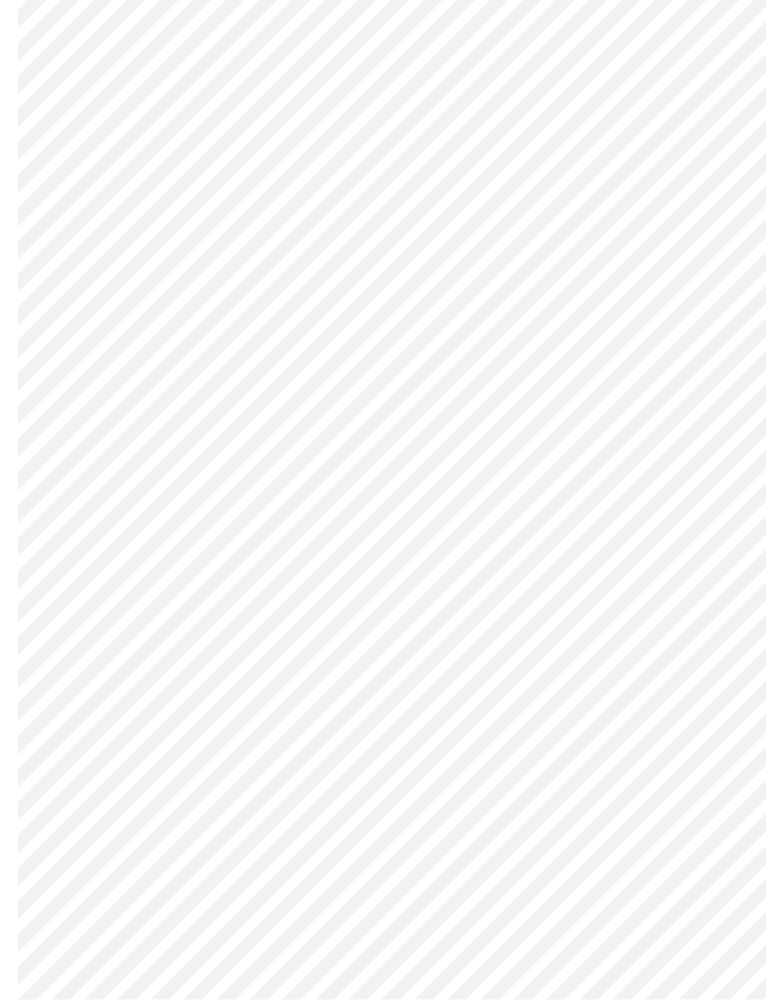 scroll, scrollTop: 1236, scrollLeft: 0, axis: vertical 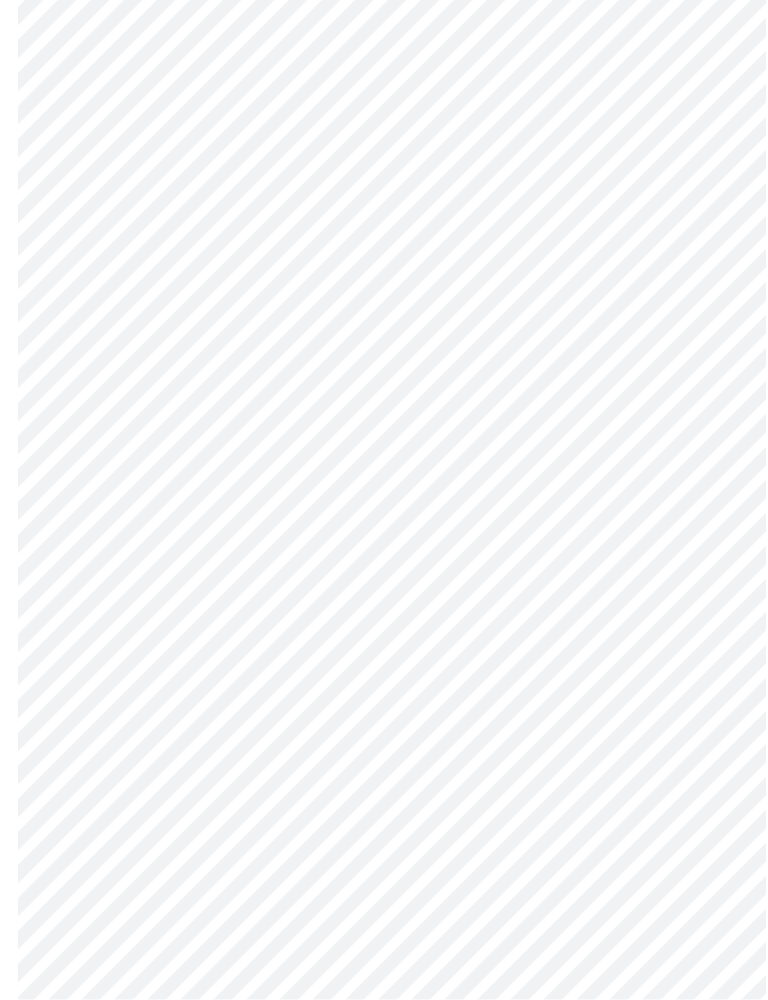 click on "MyMenopauseRx Intake Questions 3  /  13" at bounding box center (384, -25) 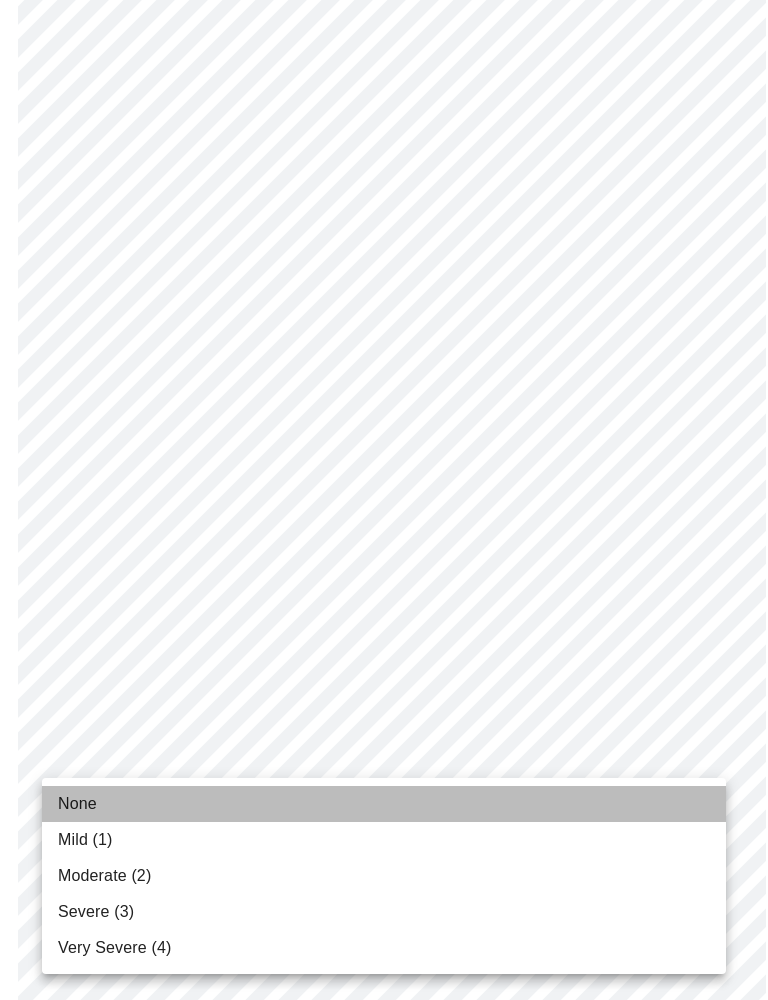 click on "None" at bounding box center (77, 804) 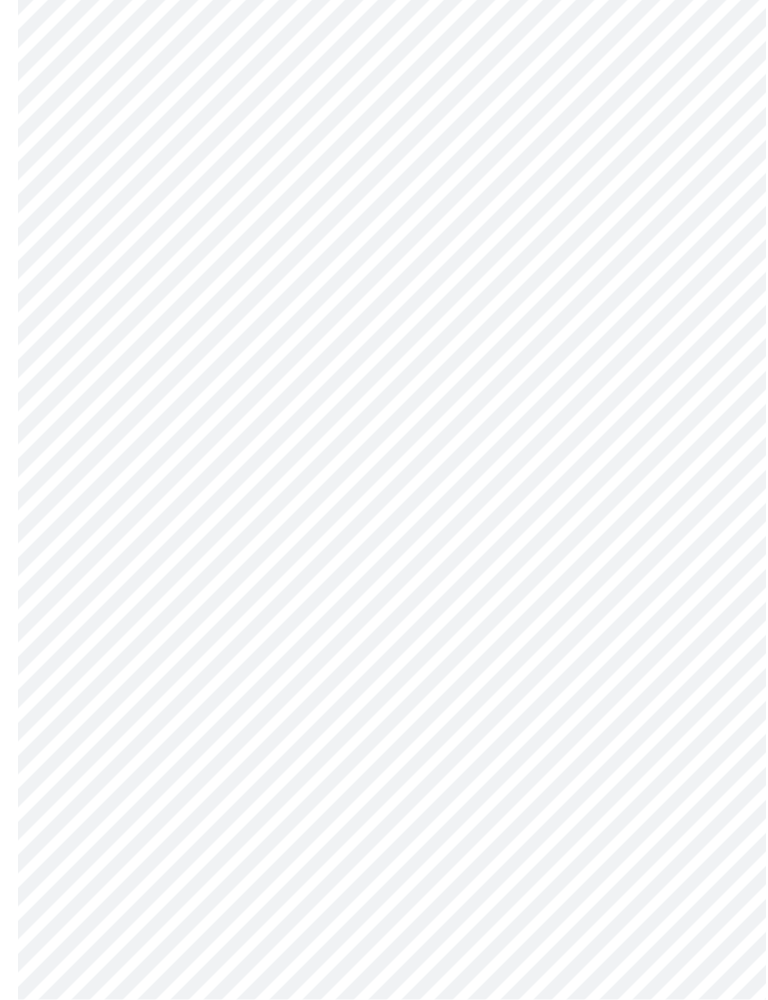 scroll, scrollTop: 457, scrollLeft: 0, axis: vertical 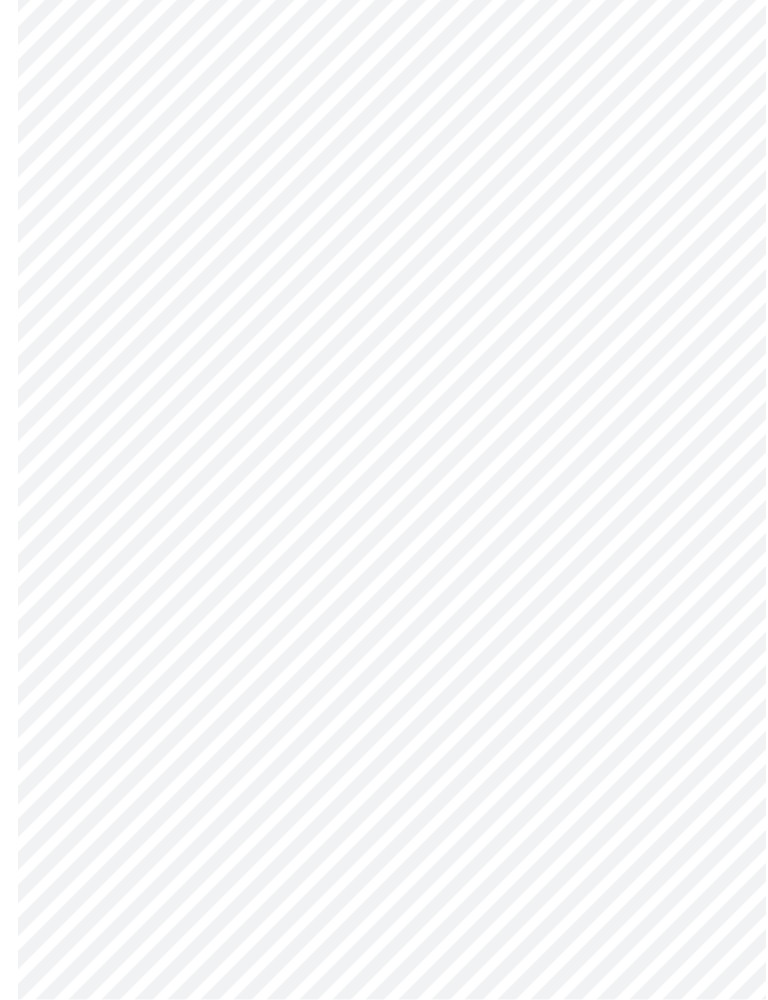 click on "MyMenopauseRx Intake Questions 4  /  13" at bounding box center [384, 501] 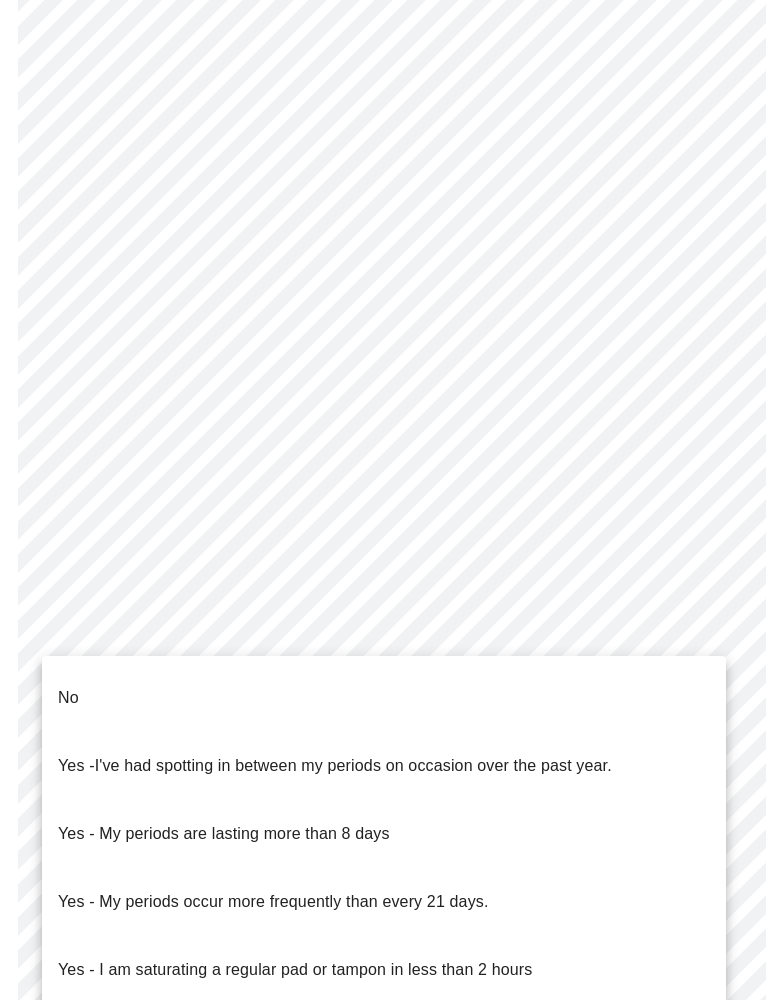 click on "No" at bounding box center (384, 698) 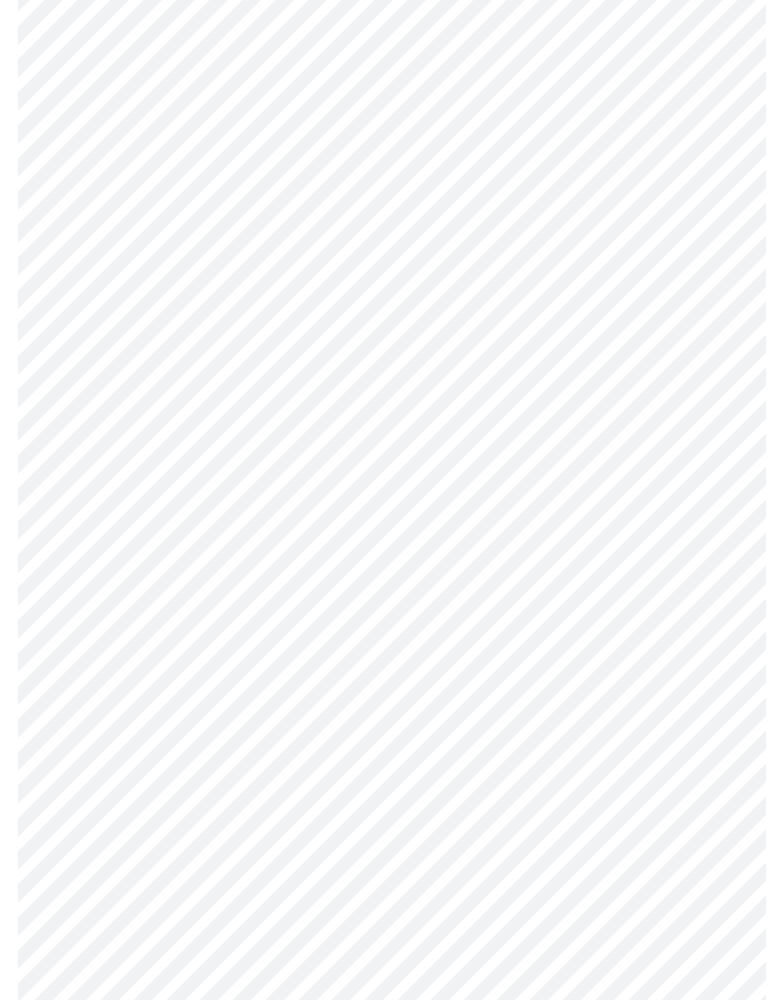 click on "MyMenopauseRx Intake Questions 4  /  13" at bounding box center [384, 494] 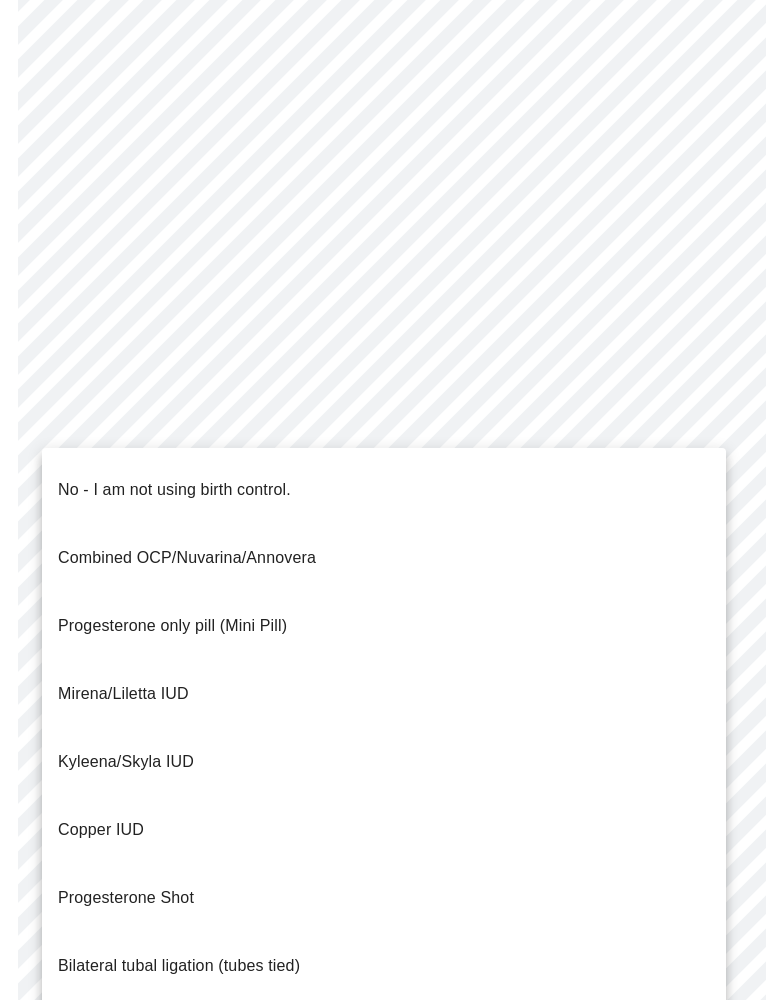 click on "No - I am not using birth control." at bounding box center (174, 490) 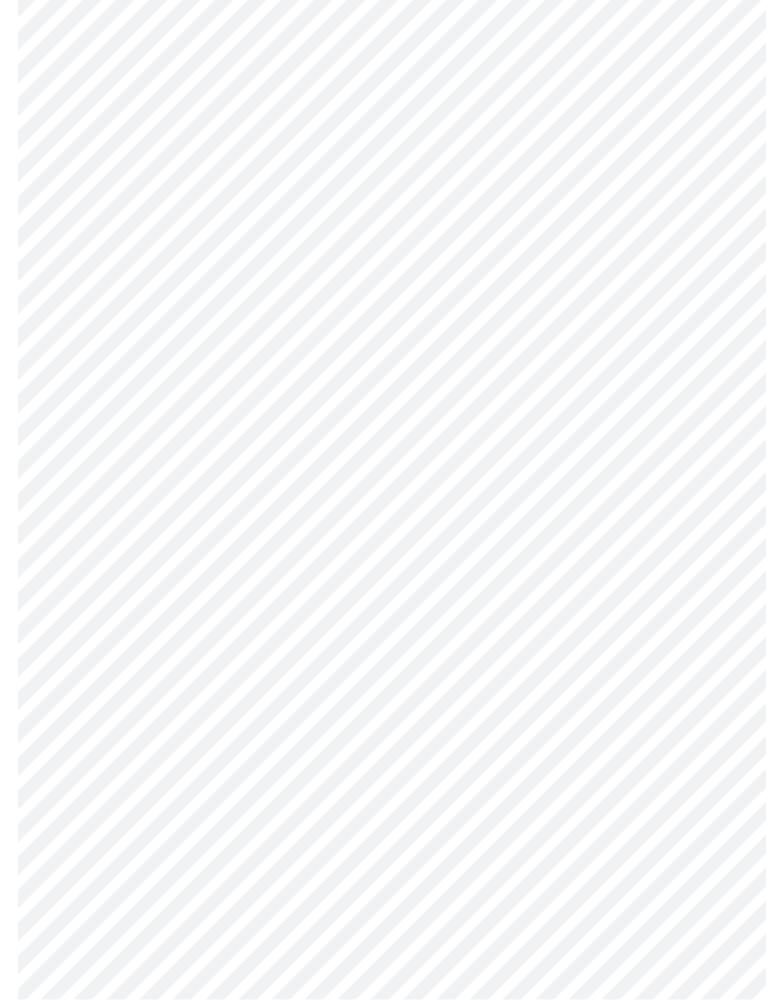 scroll, scrollTop: 654, scrollLeft: 0, axis: vertical 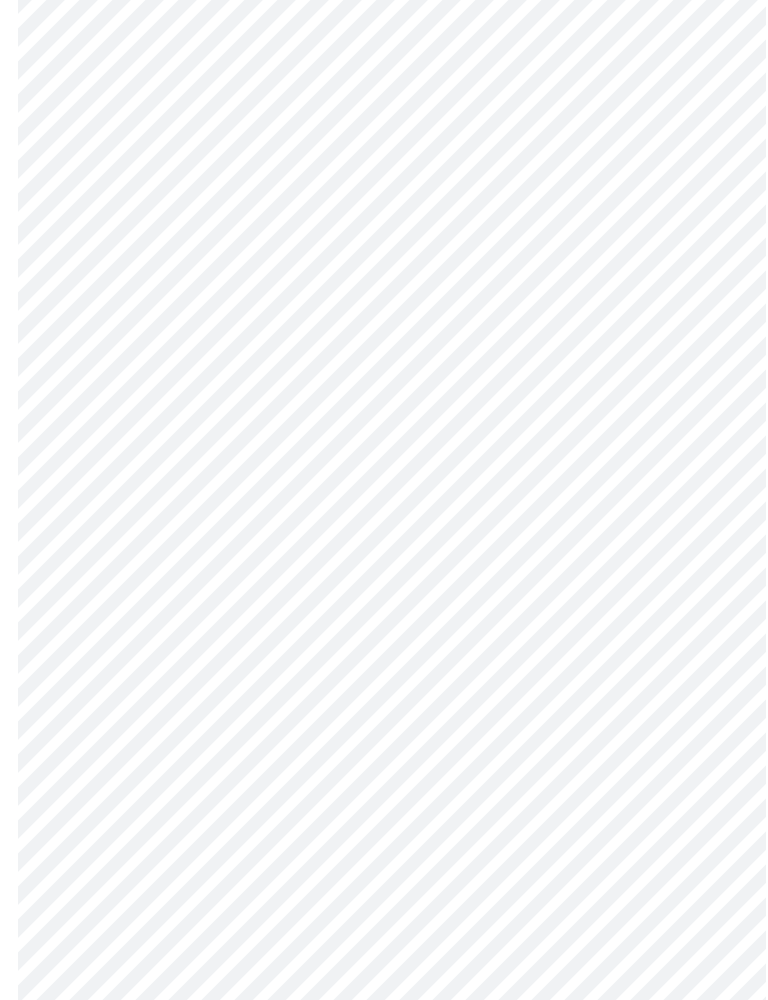 click on "MyMenopauseRx Intake Questions 4  /  13" at bounding box center [384, 293] 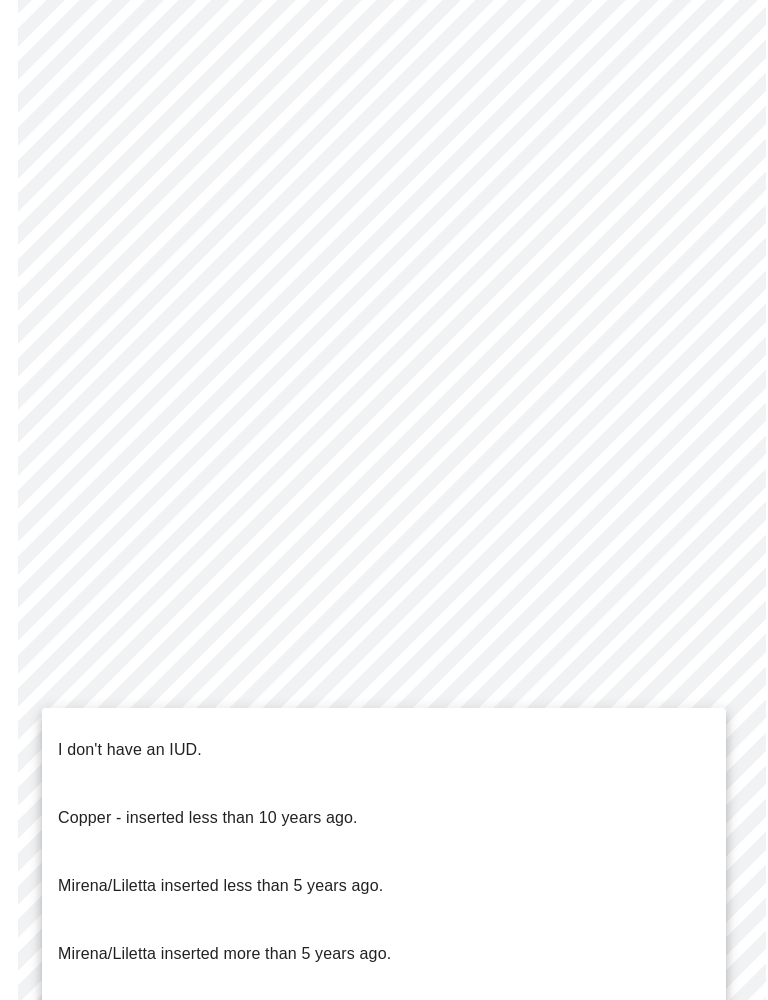 click at bounding box center (384, 500) 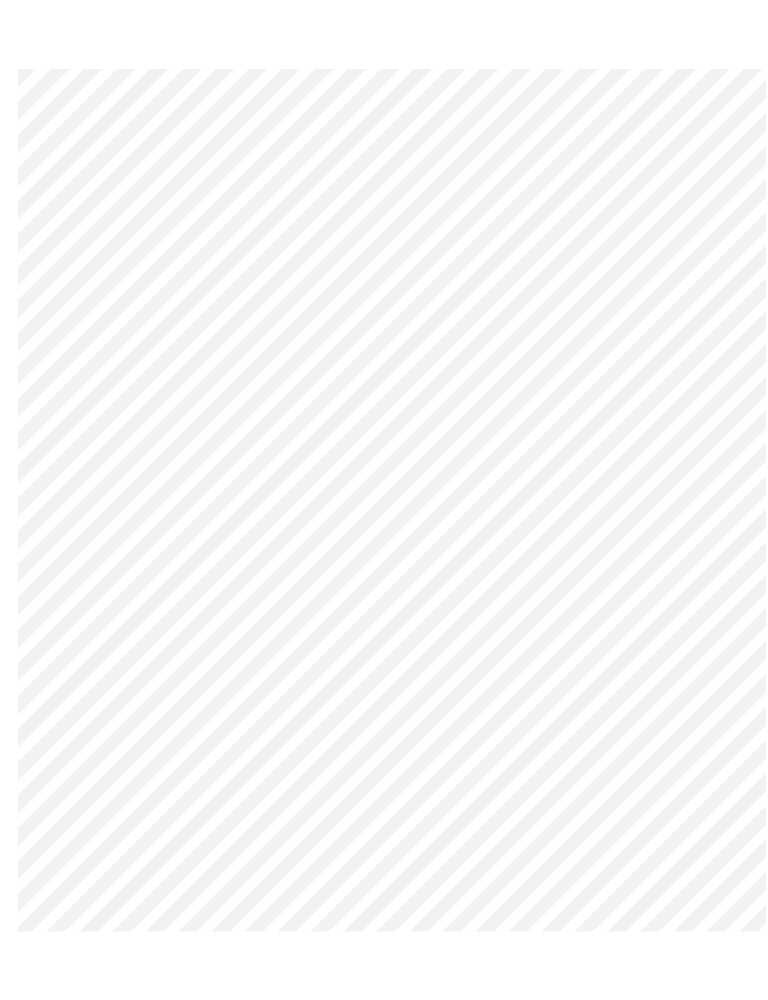 scroll, scrollTop: 878, scrollLeft: 0, axis: vertical 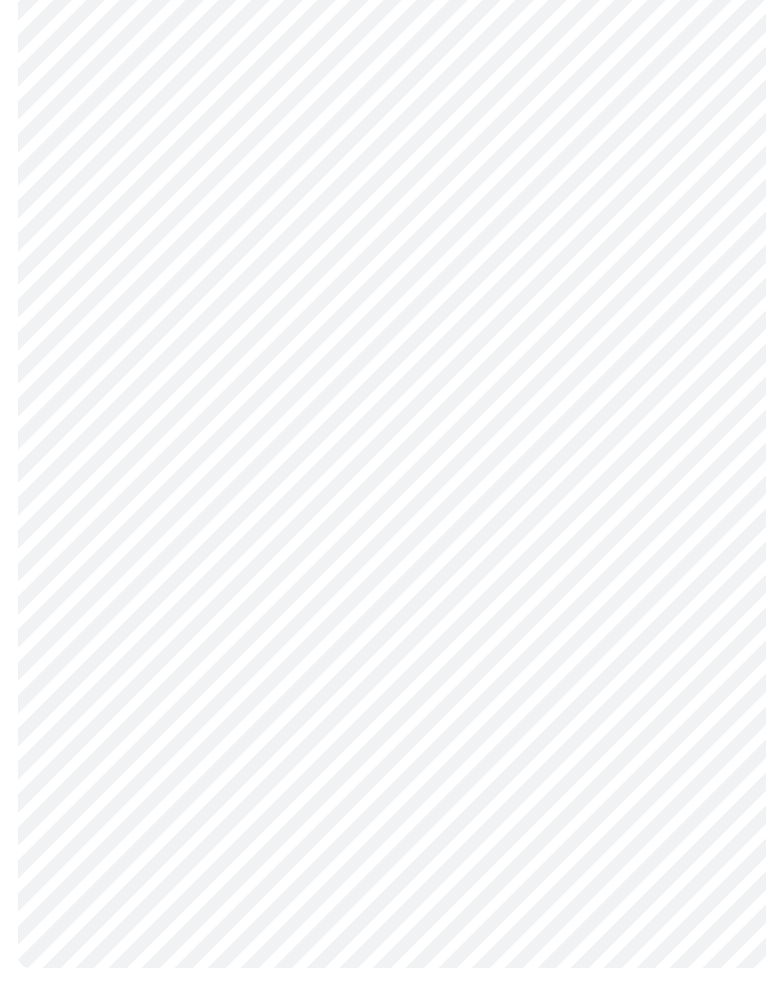 click on "MyMenopauseRx Intake Questions 4  /  13" at bounding box center [384, 69] 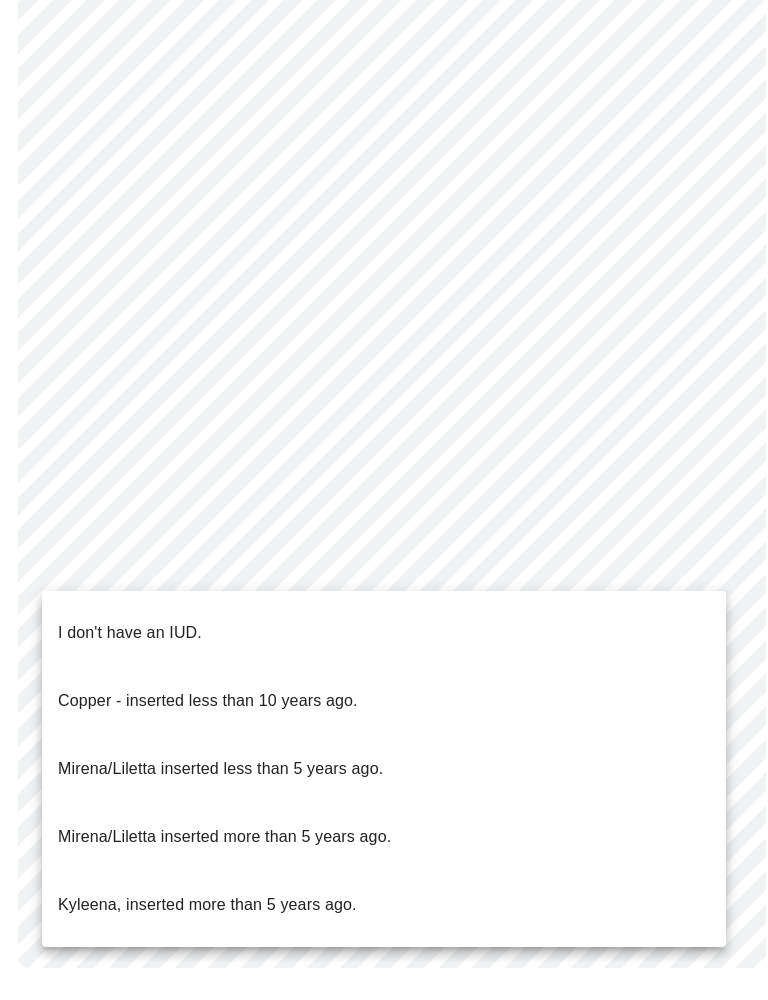 click on "I don't have an IUD." at bounding box center (130, 633) 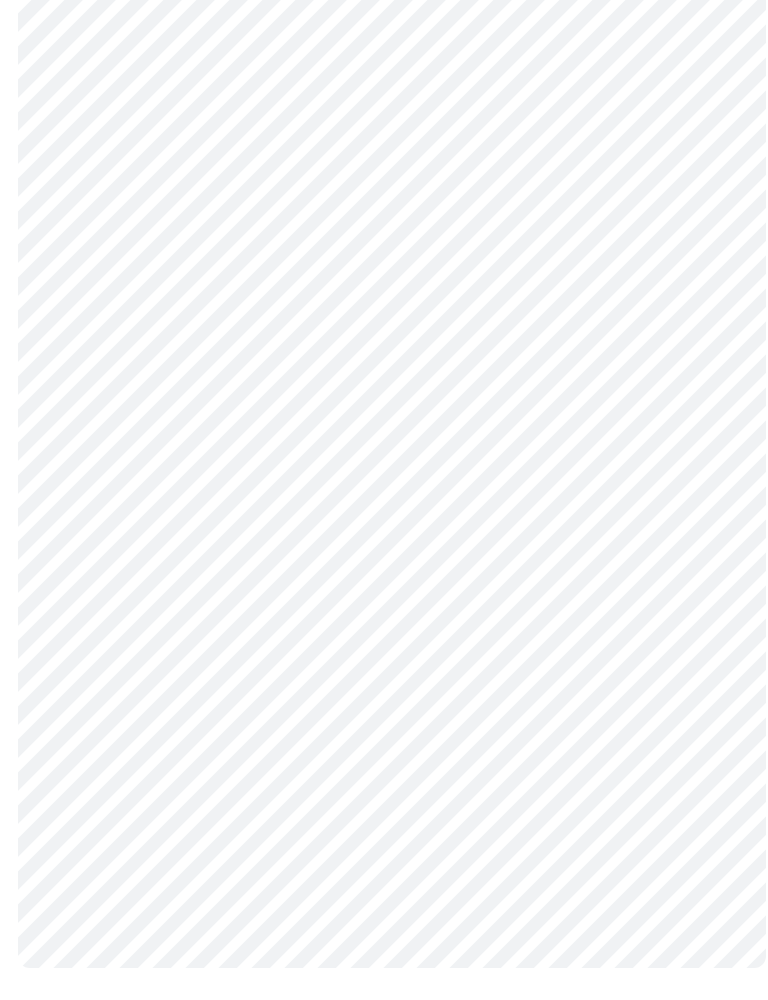 click on "MyMenopauseRx Intake Questions 4  /  13" at bounding box center [384, 74] 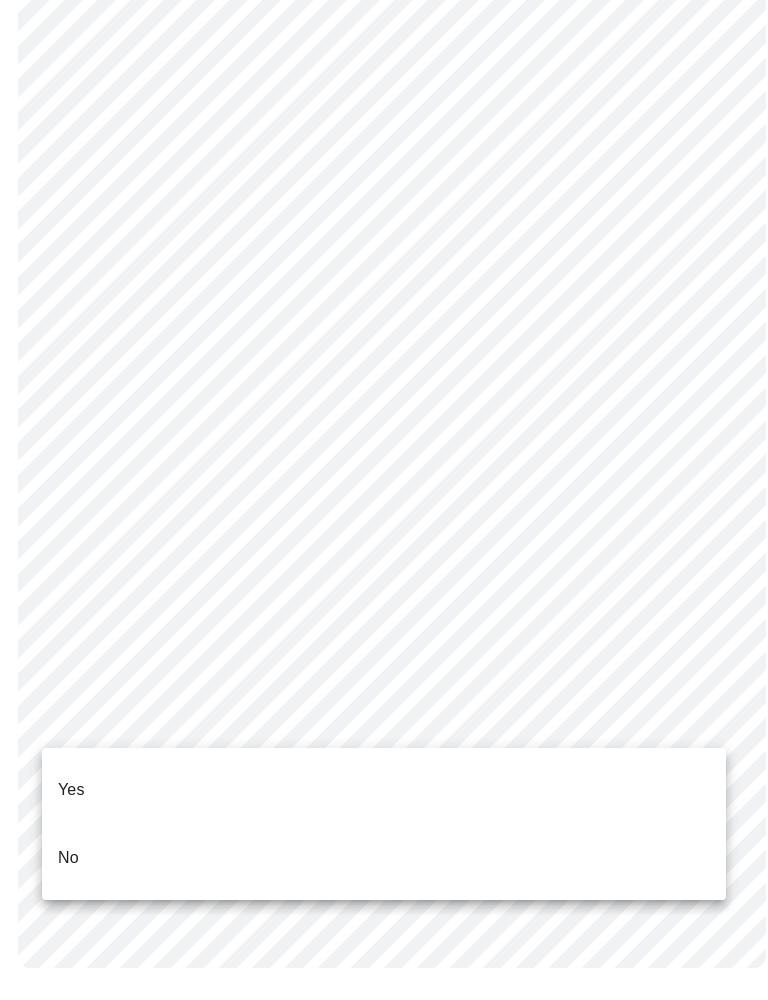 click on "Yes" at bounding box center (71, 790) 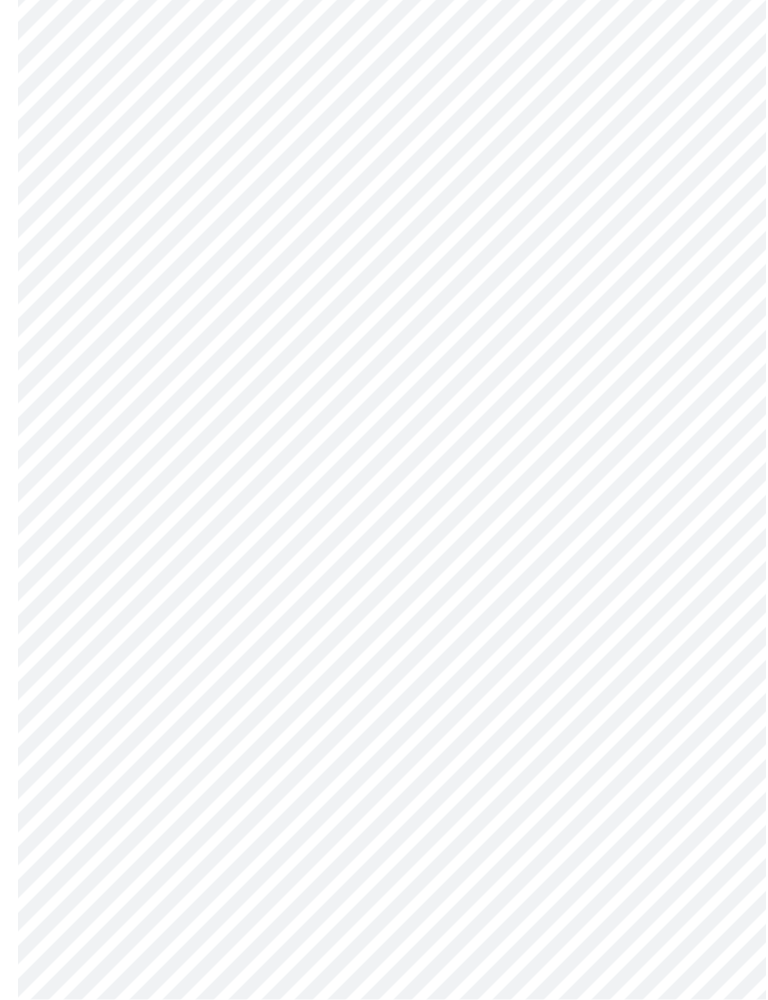 scroll, scrollTop: 5053, scrollLeft: 0, axis: vertical 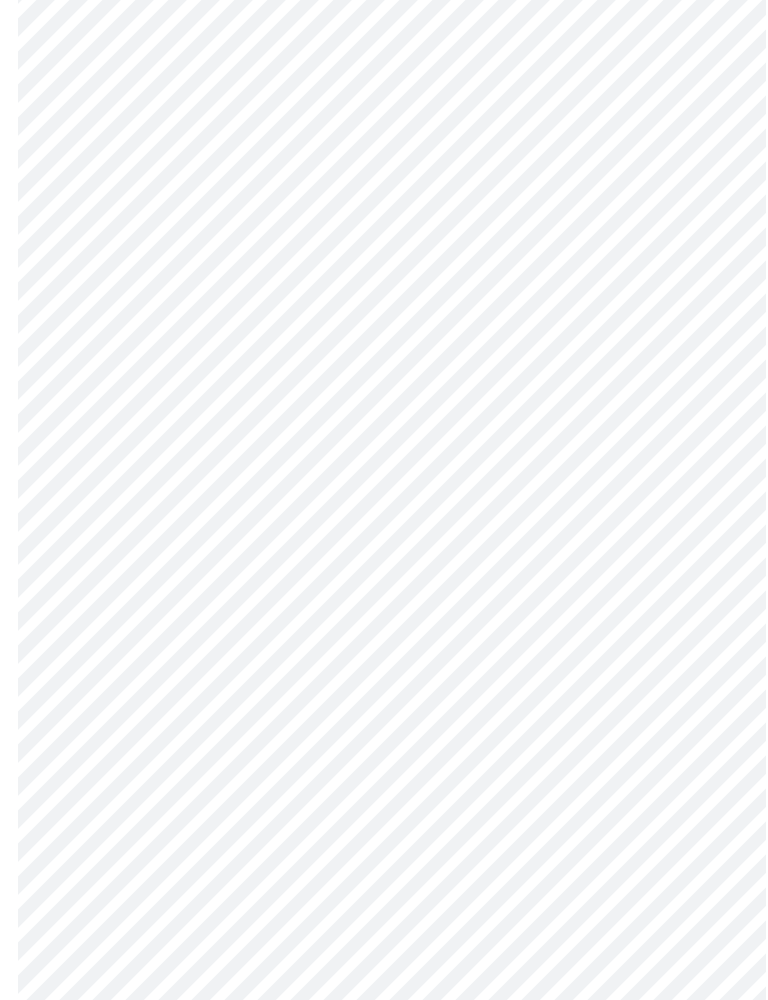 click on "MyMenopauseRx Intake Questions 7  /  13" at bounding box center [384, -1848] 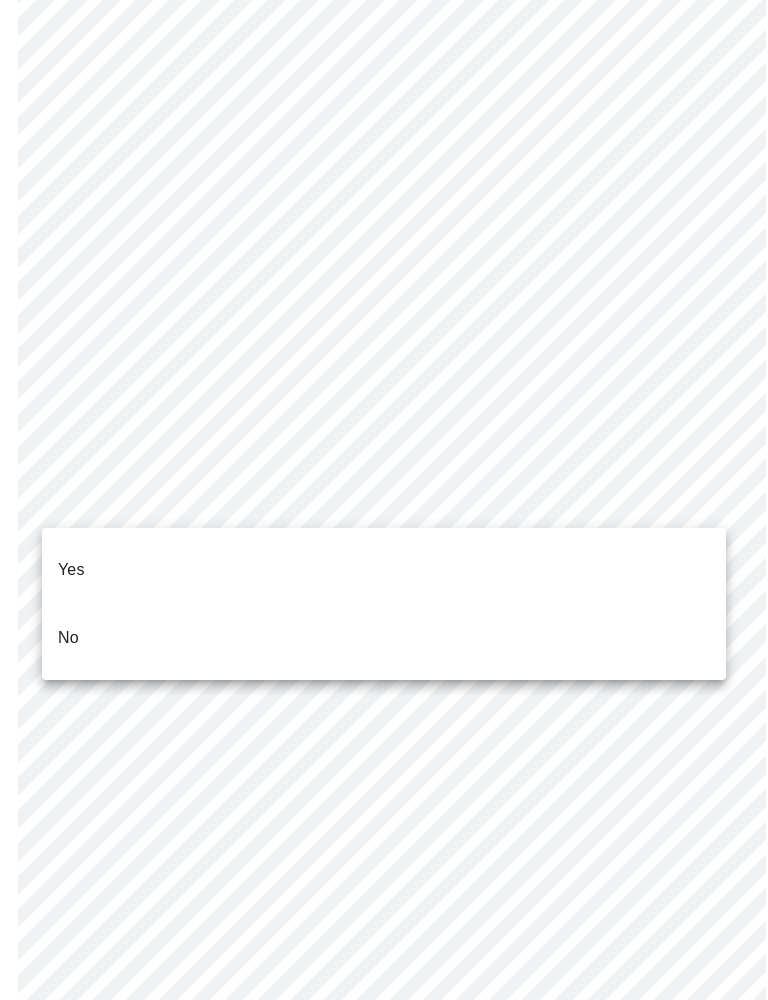 click on "No" at bounding box center (68, 638) 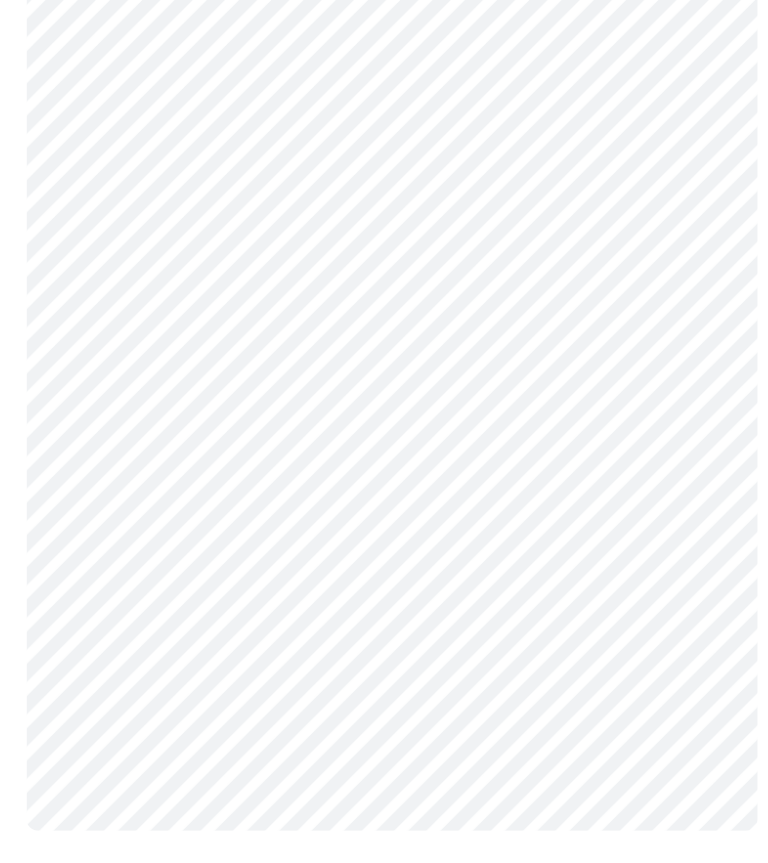 scroll, scrollTop: 861, scrollLeft: 0, axis: vertical 